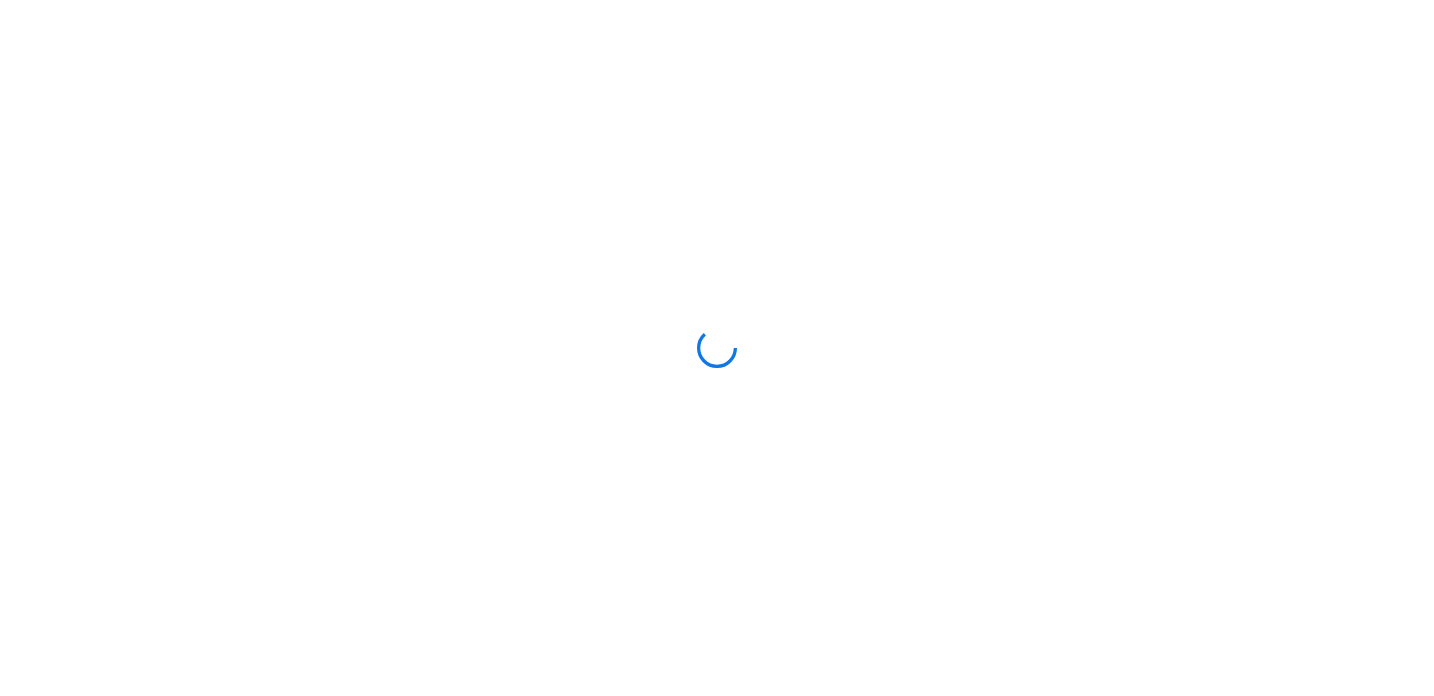 scroll, scrollTop: 0, scrollLeft: 0, axis: both 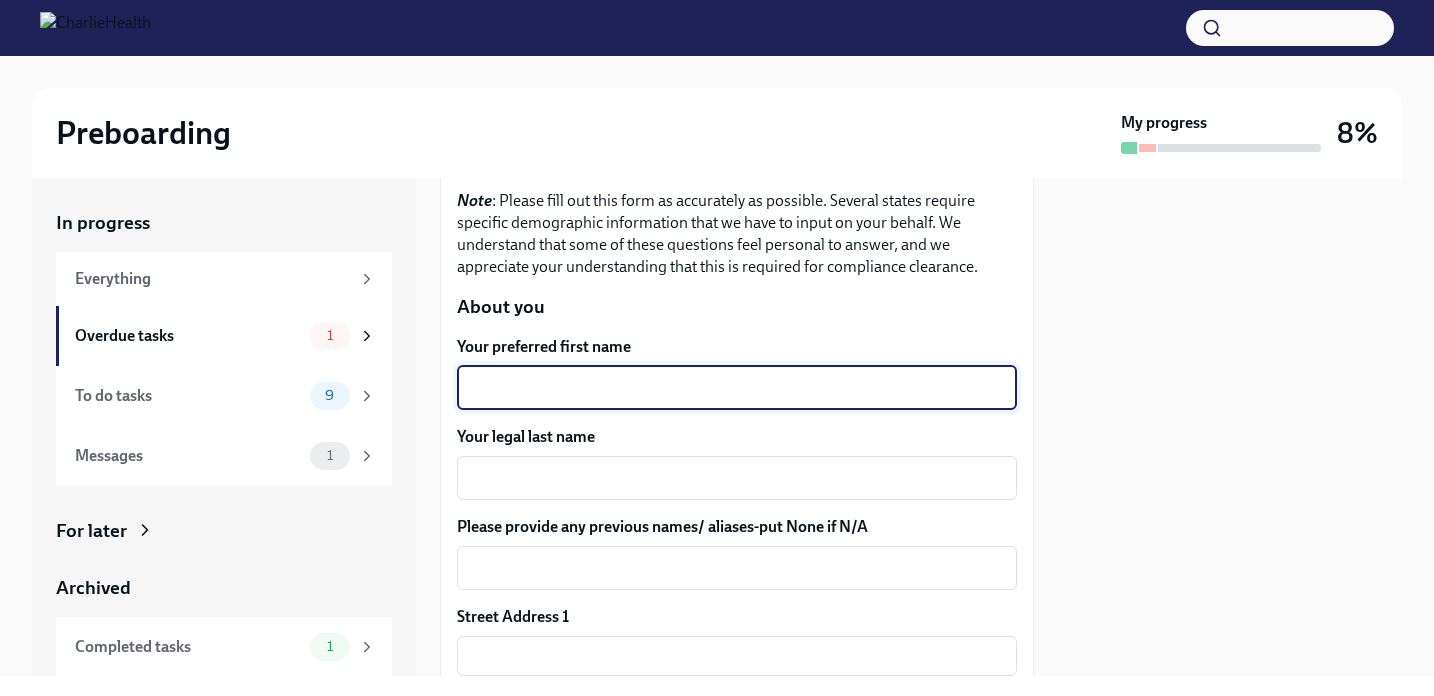 click on "Your preferred first name" at bounding box center [737, 388] 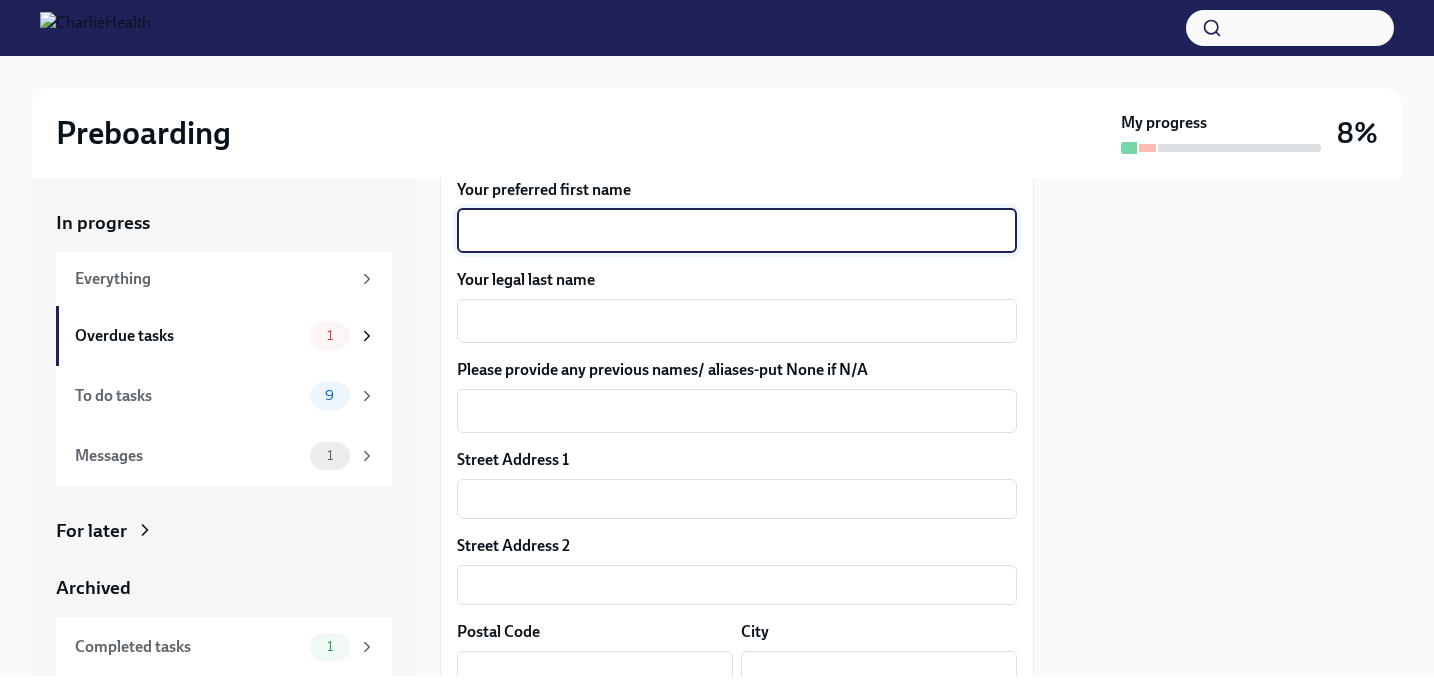 scroll, scrollTop: 366, scrollLeft: 0, axis: vertical 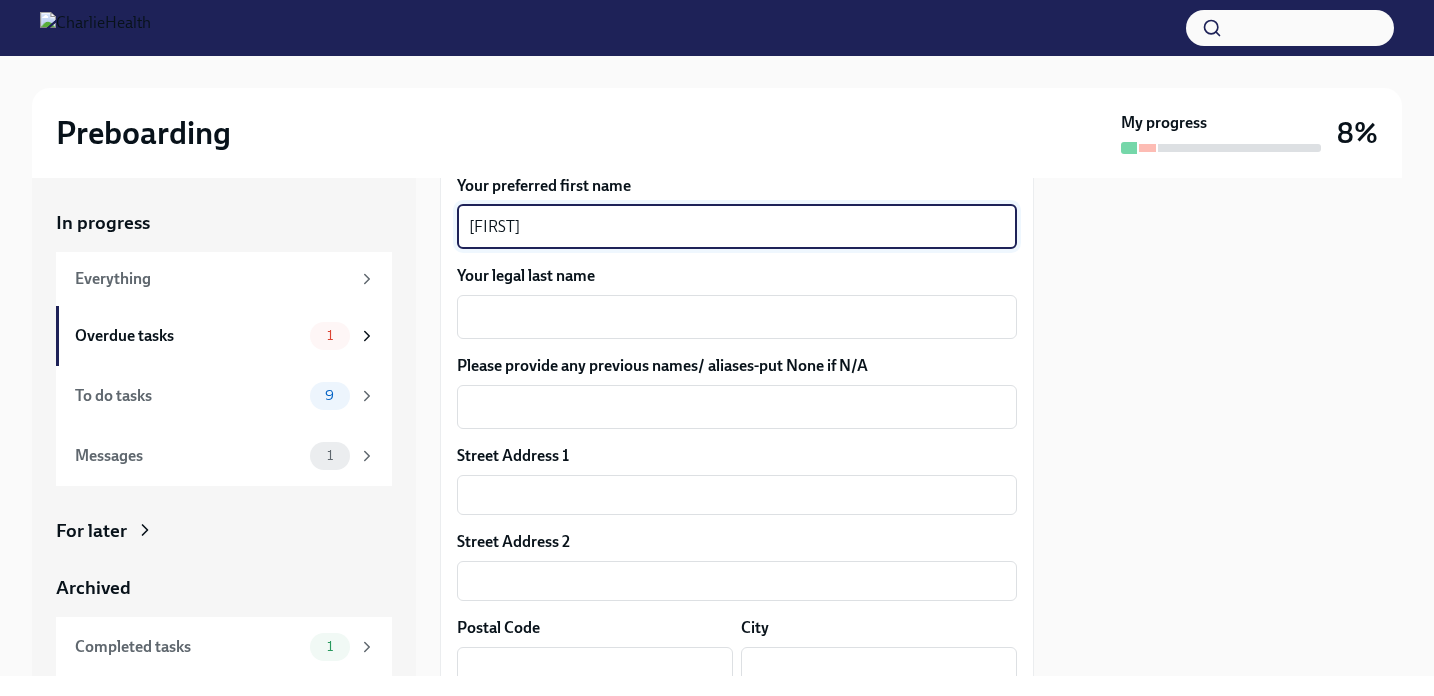 type on "[FIRST]" 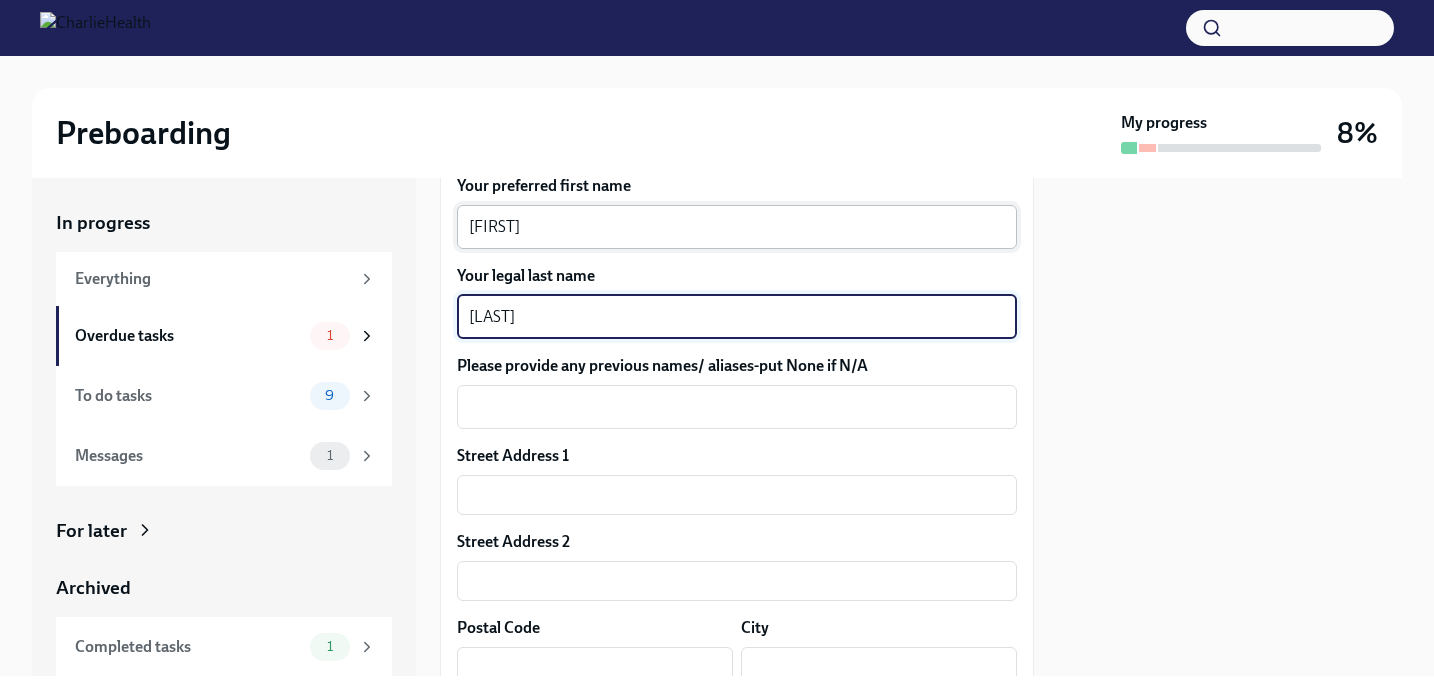 type on "[LAST]" 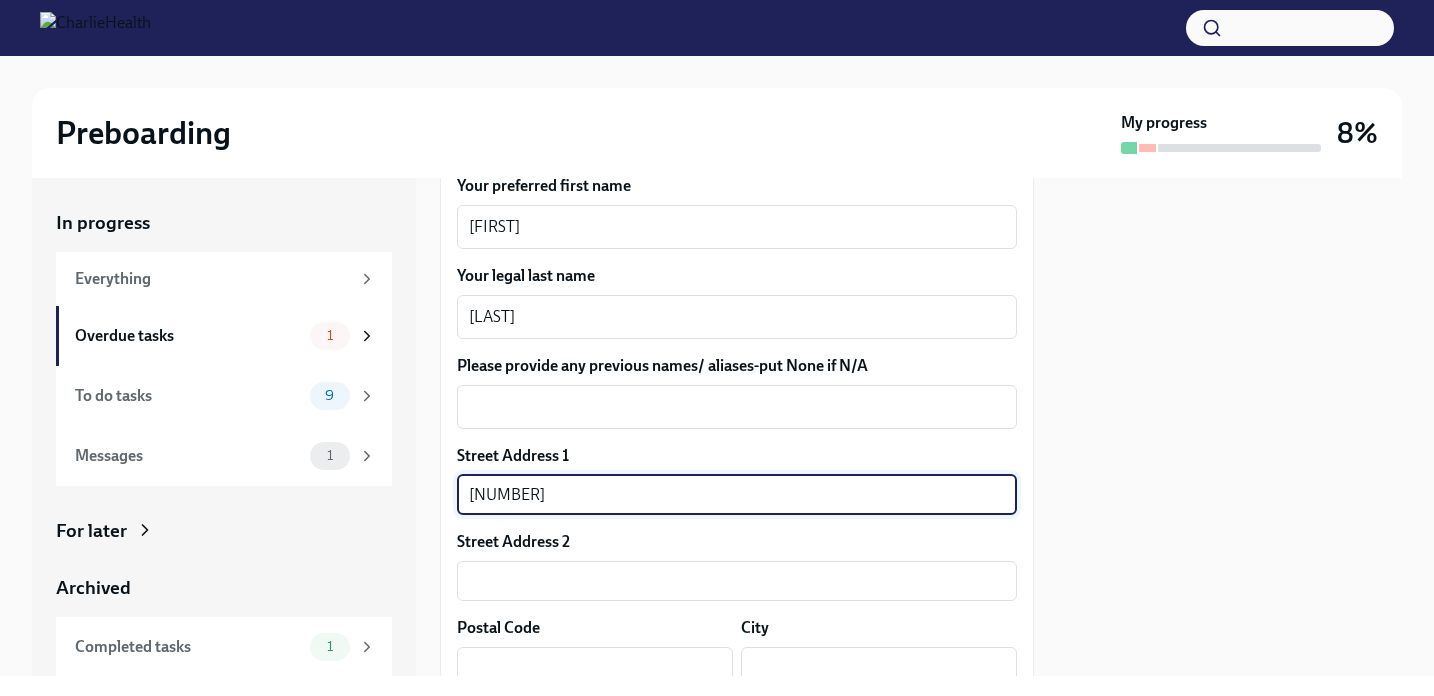 type on "[NUMBER] [STREET]" 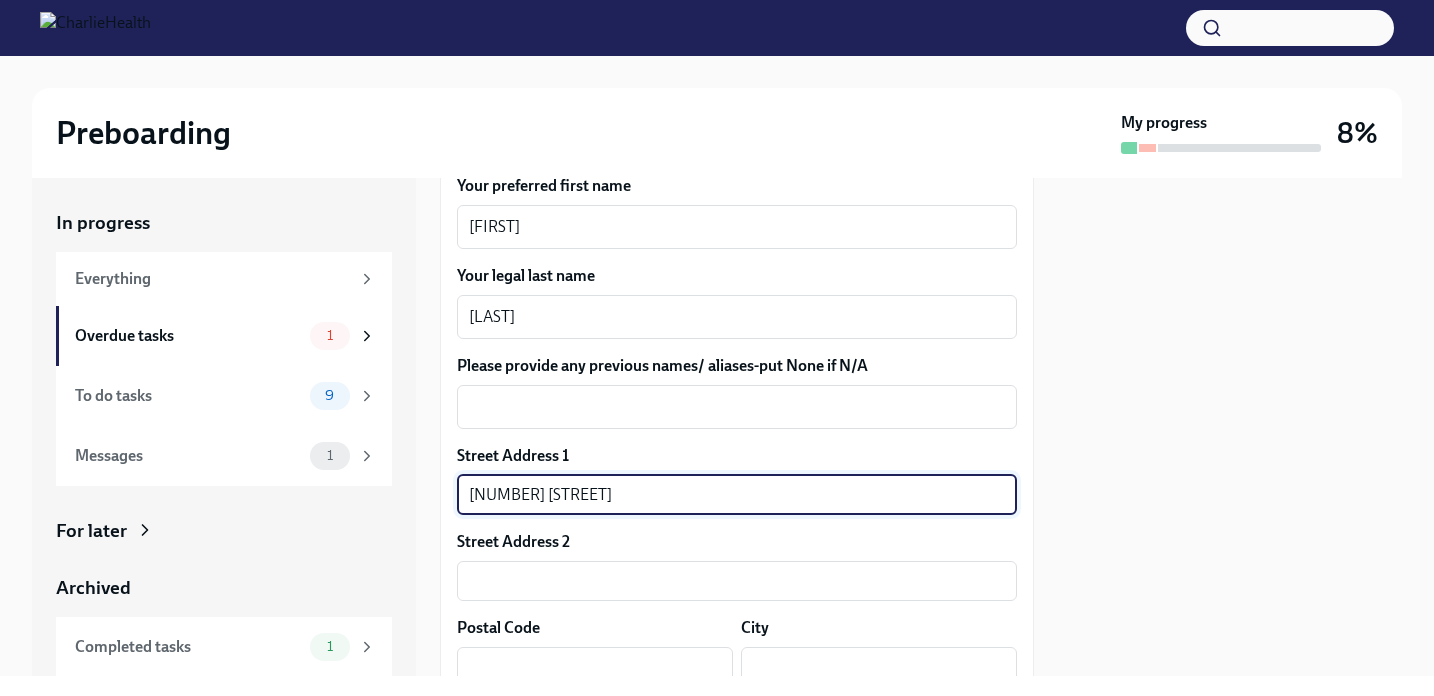 type on "[POSTAL_CODE]" 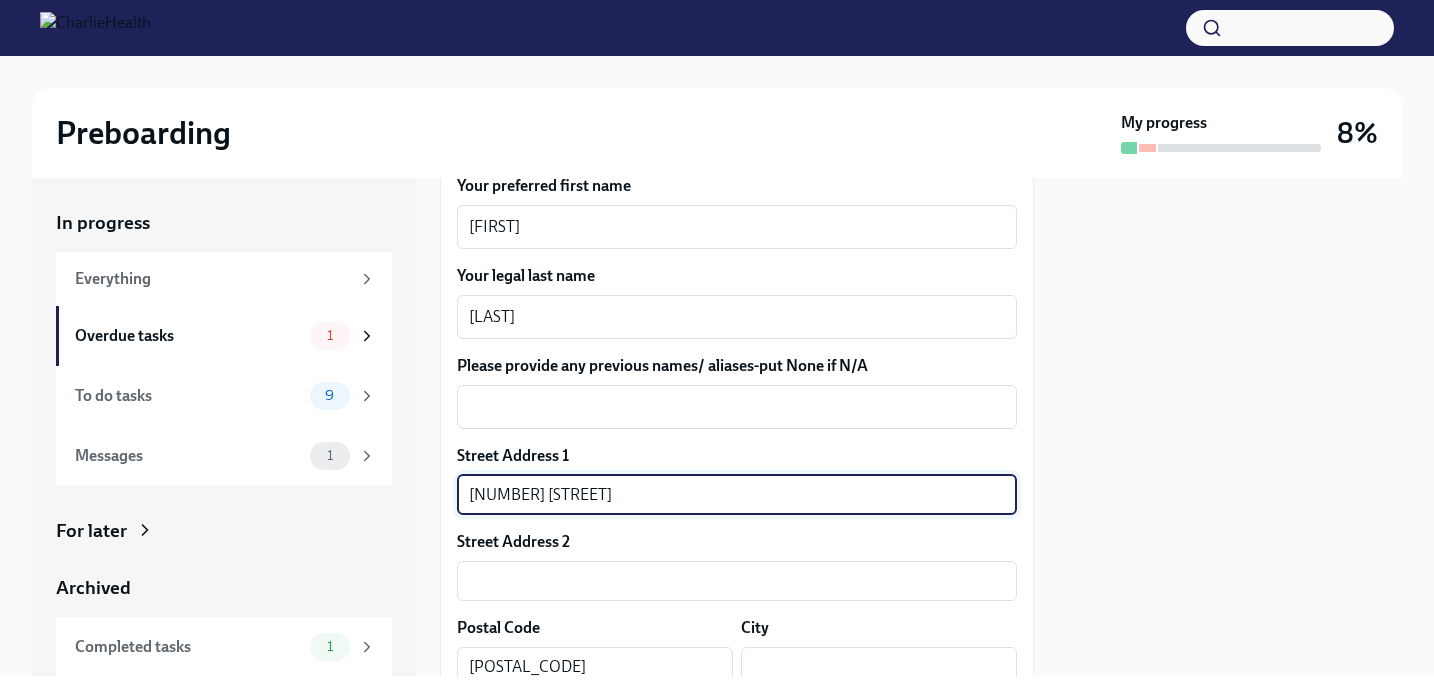 type on "[CITY]" 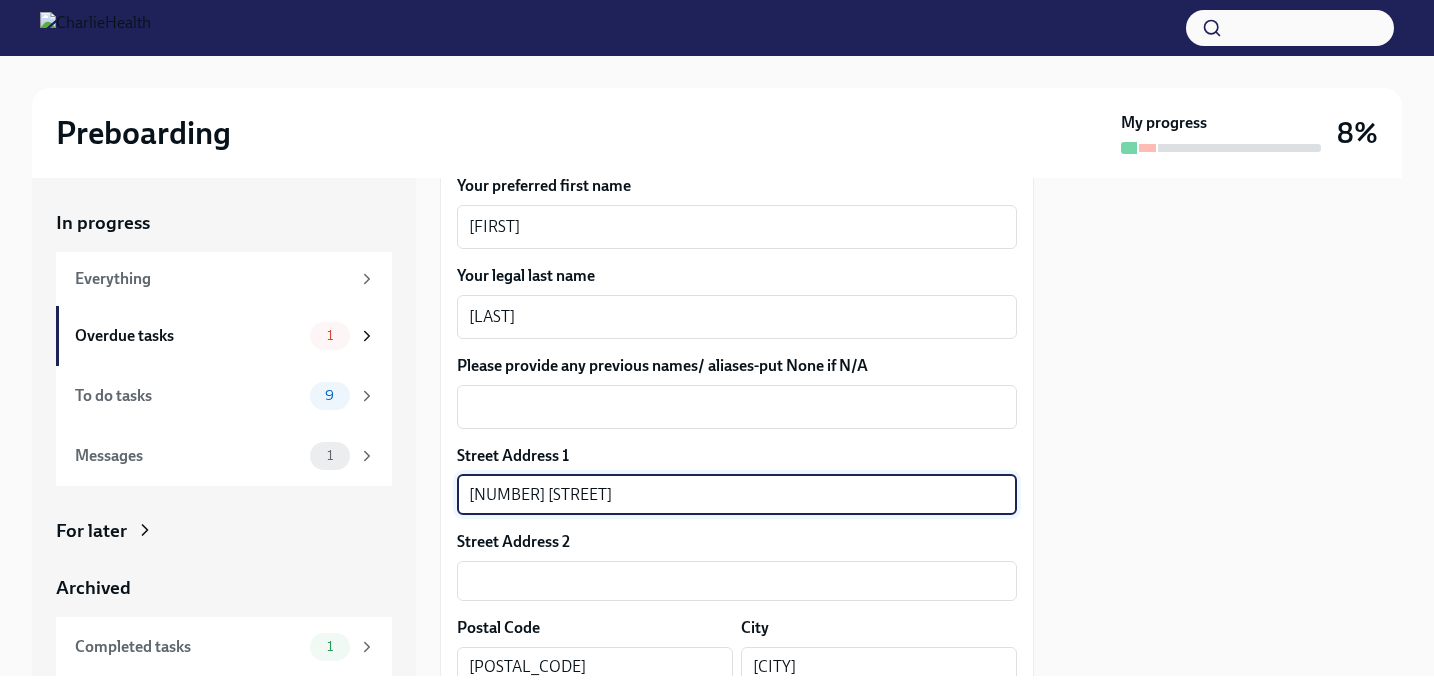 type on "[STATE]" 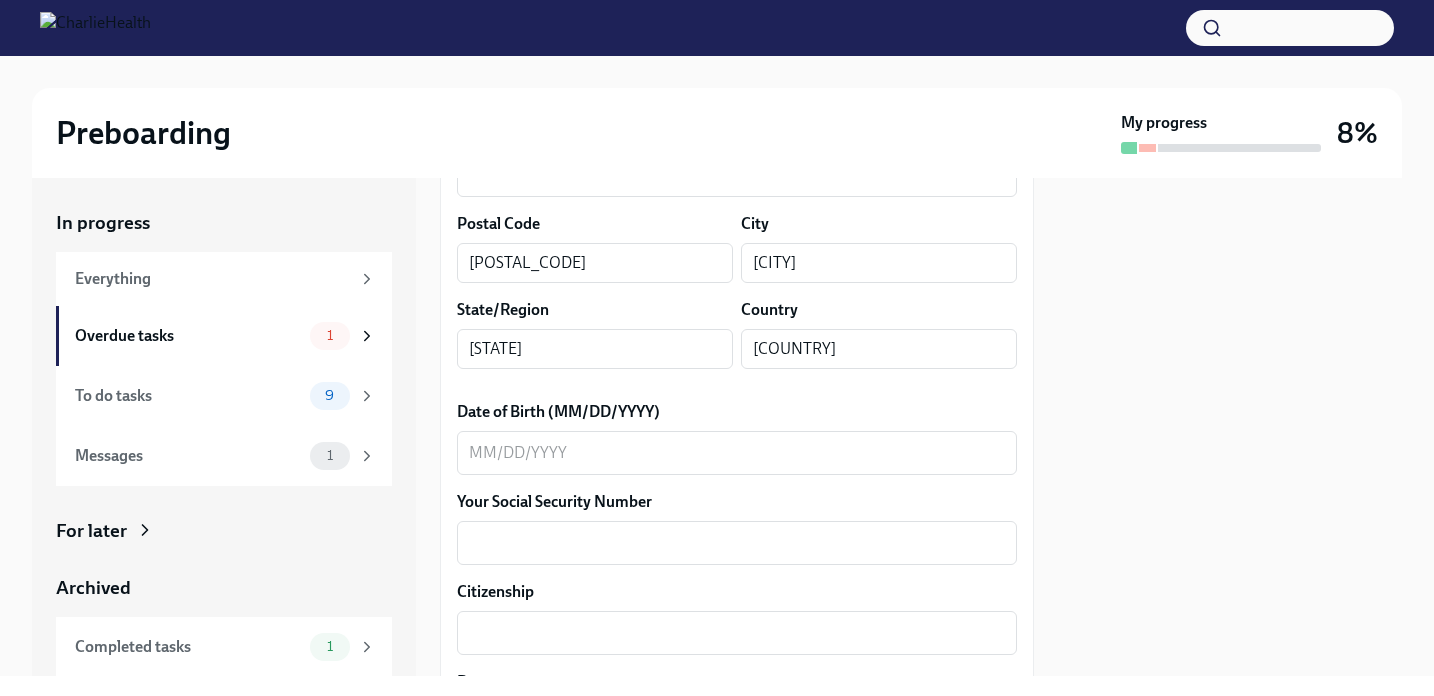scroll, scrollTop: 796, scrollLeft: 0, axis: vertical 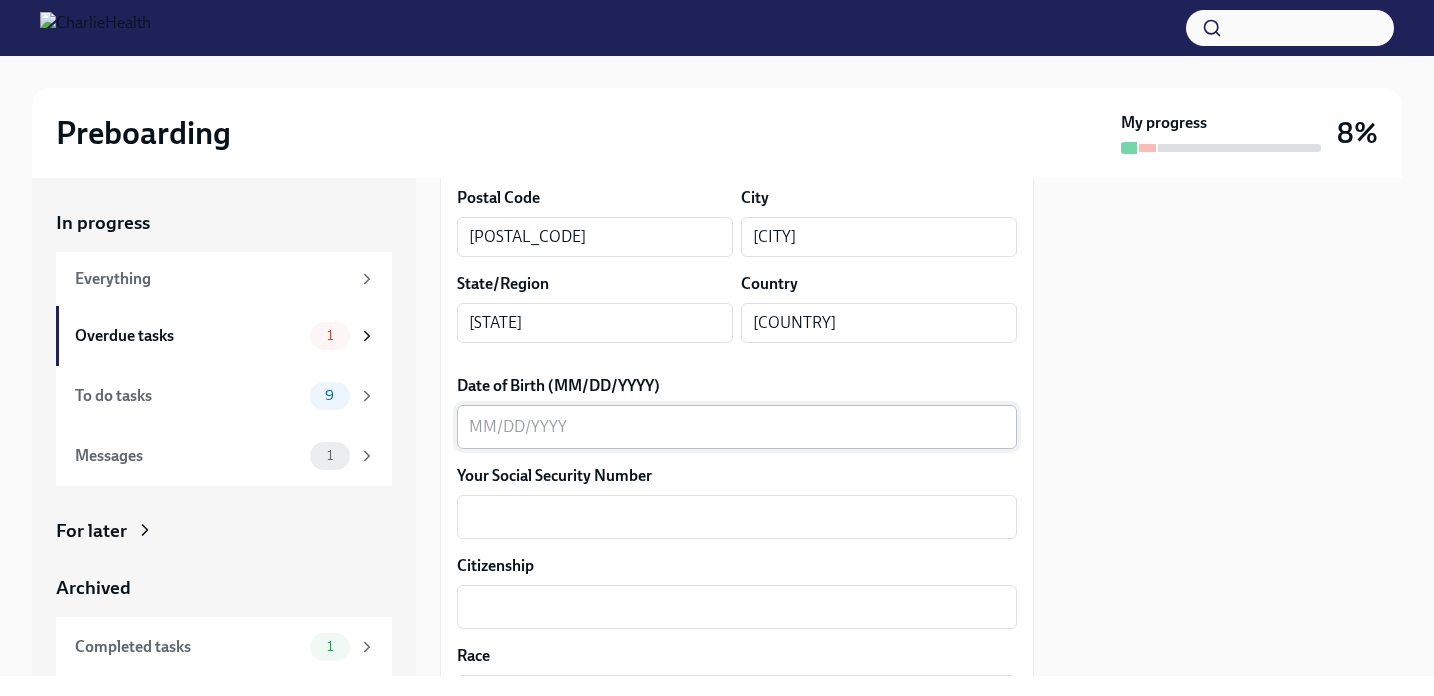 click on "Date of Birth (MM/DD/YYYY)" at bounding box center (737, 427) 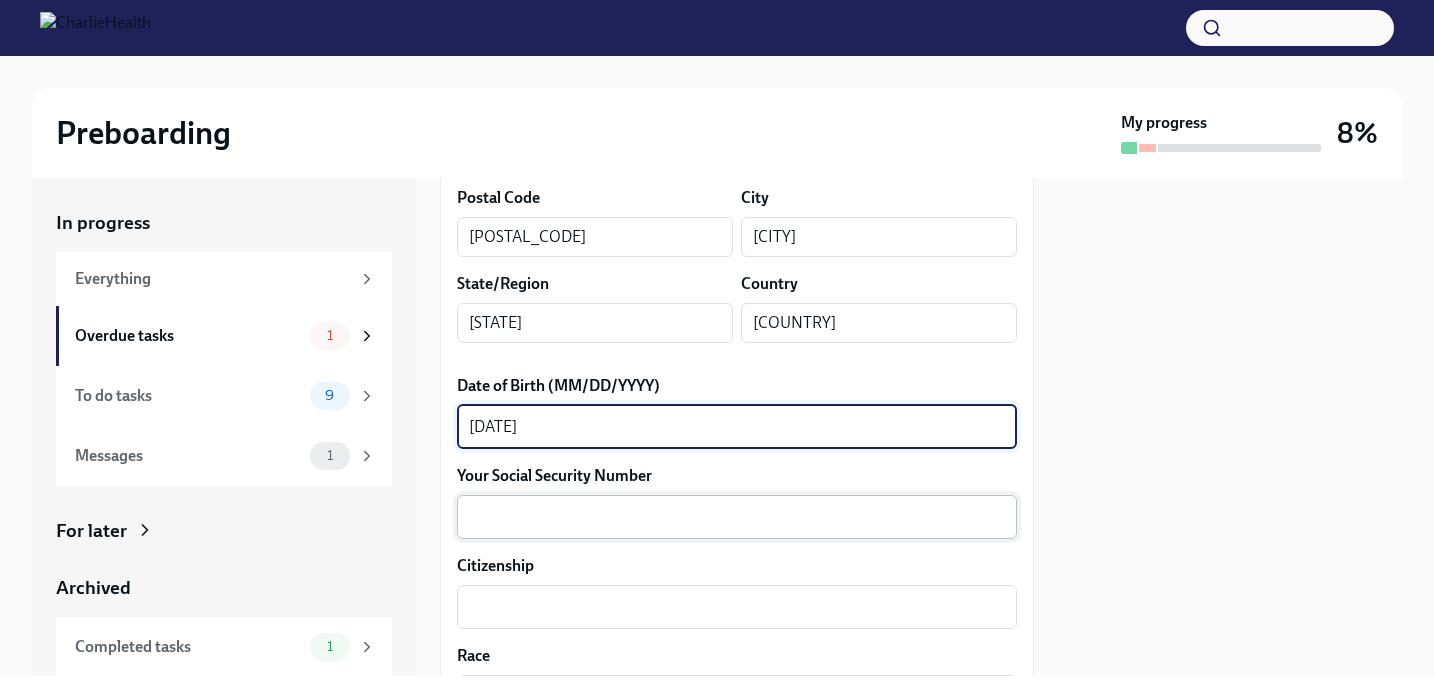 type on "[DATE]" 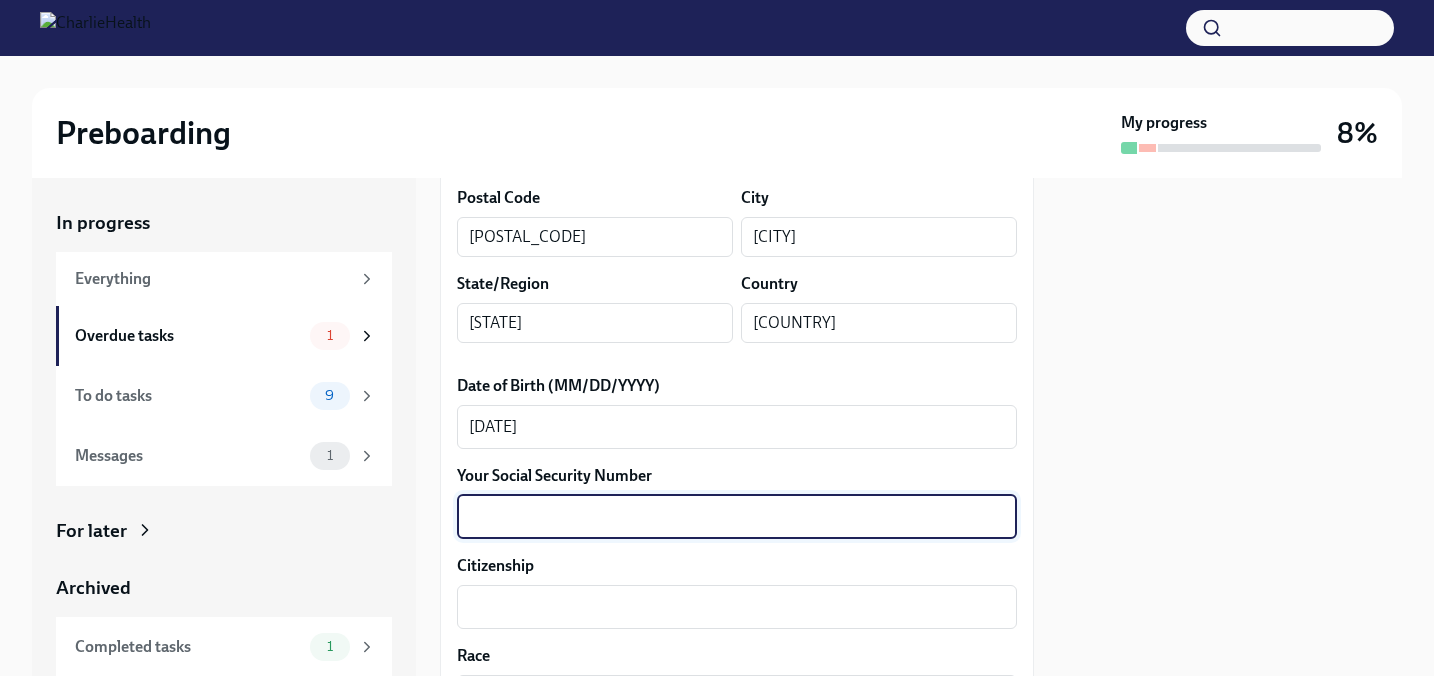 click on "Your Social Security Number" at bounding box center (737, 517) 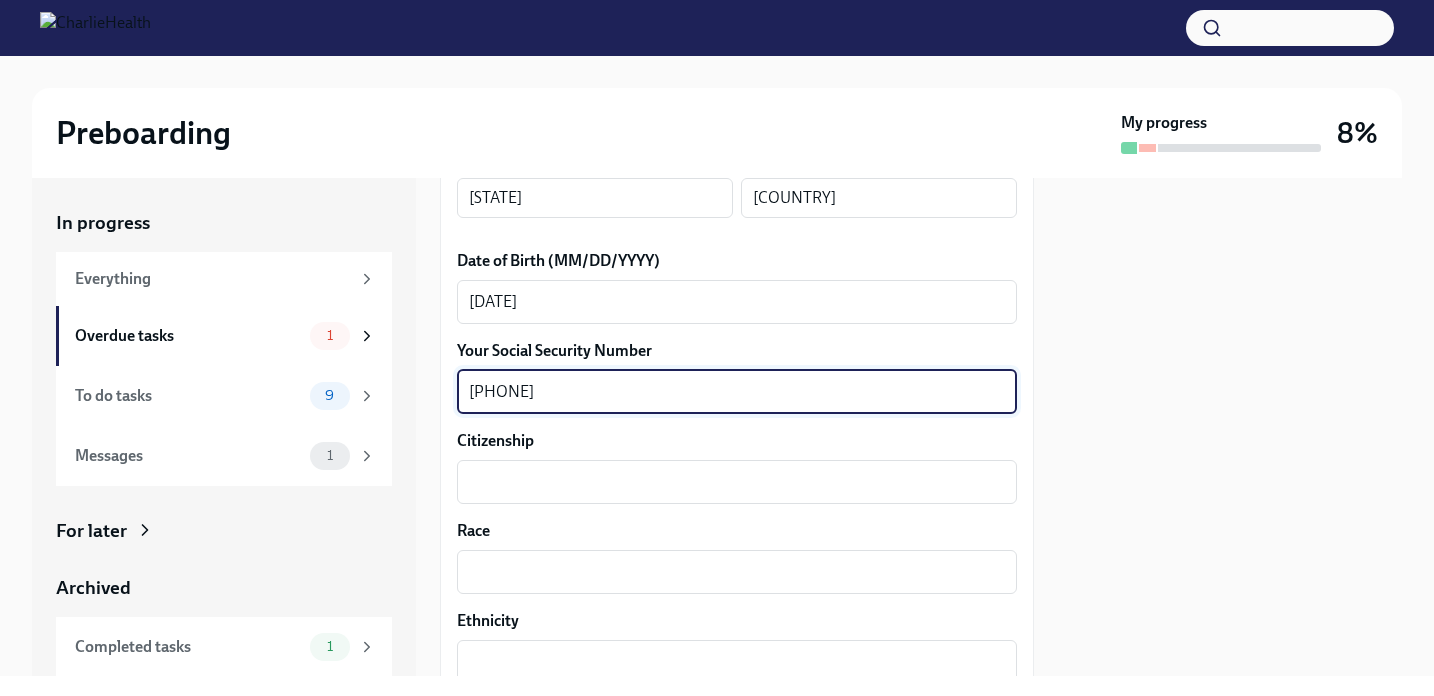 scroll, scrollTop: 957, scrollLeft: 0, axis: vertical 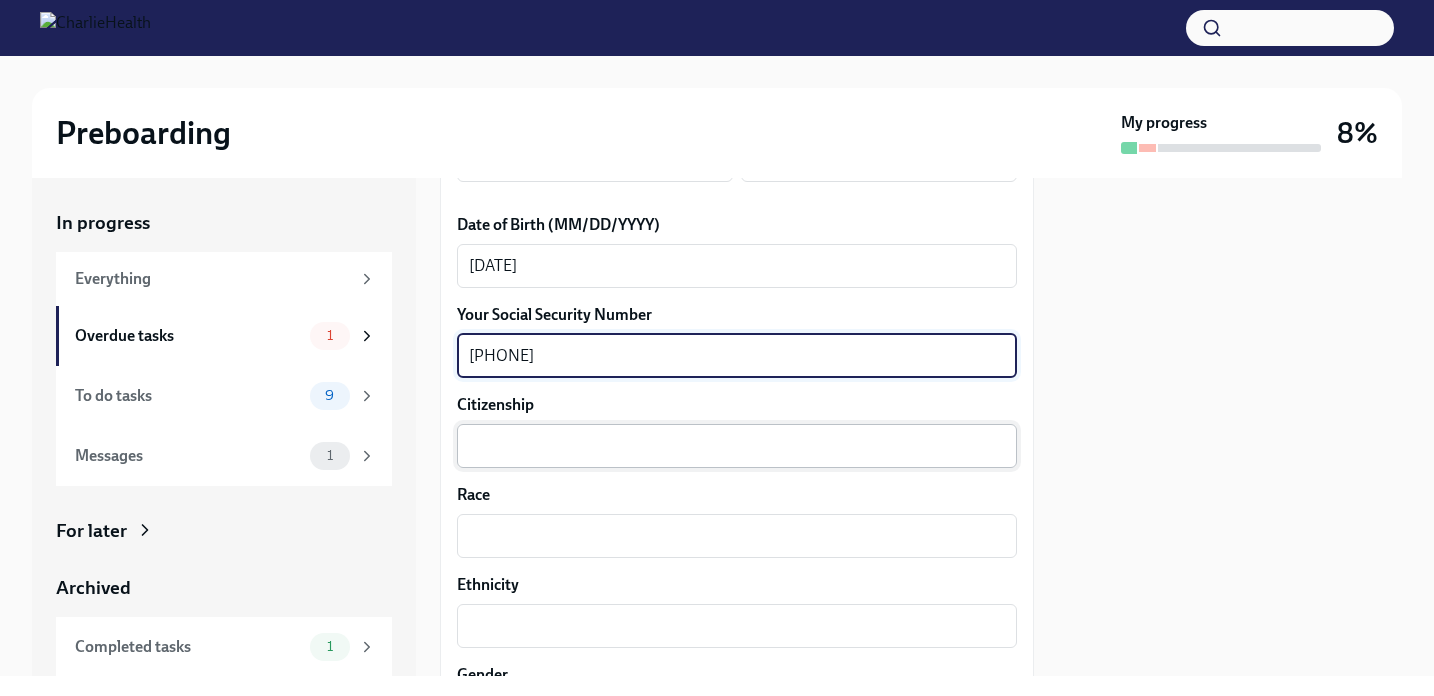 type on "[PHONE]" 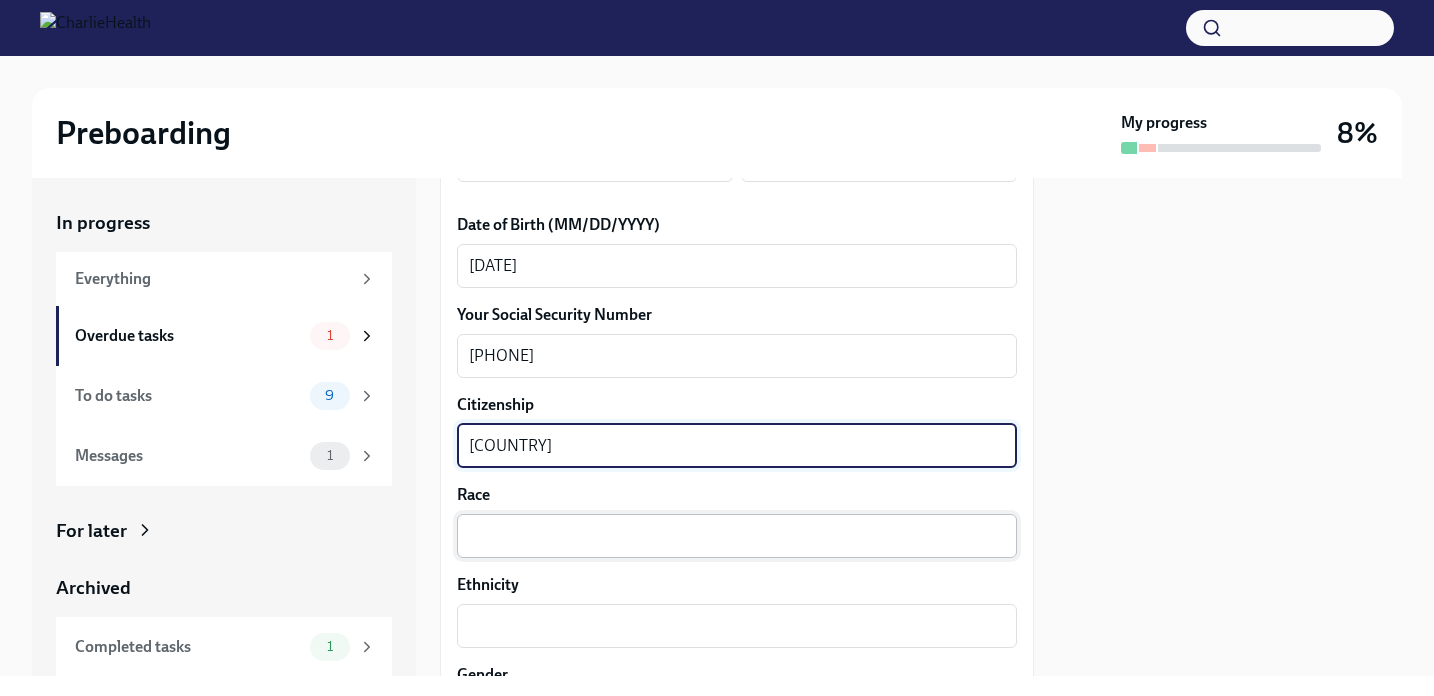 type on "[COUNTRY]" 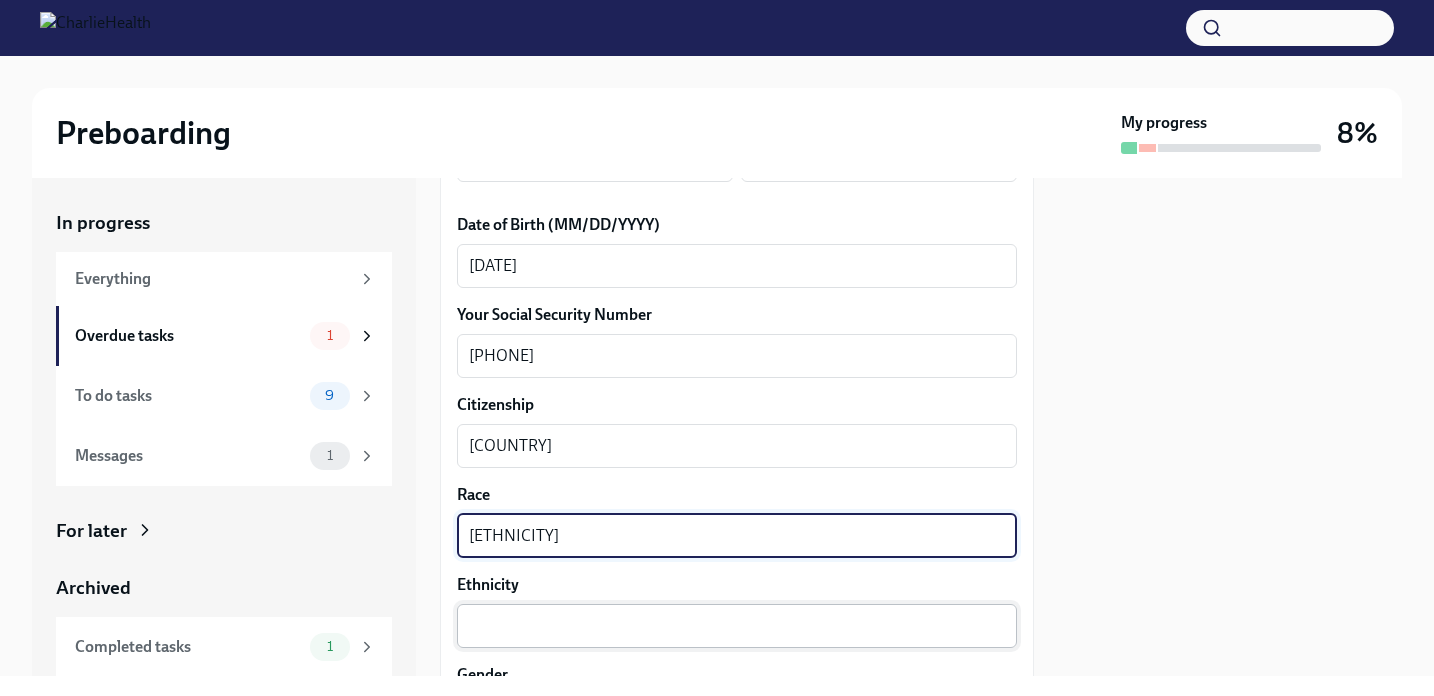 type on "[ETHNICITY]" 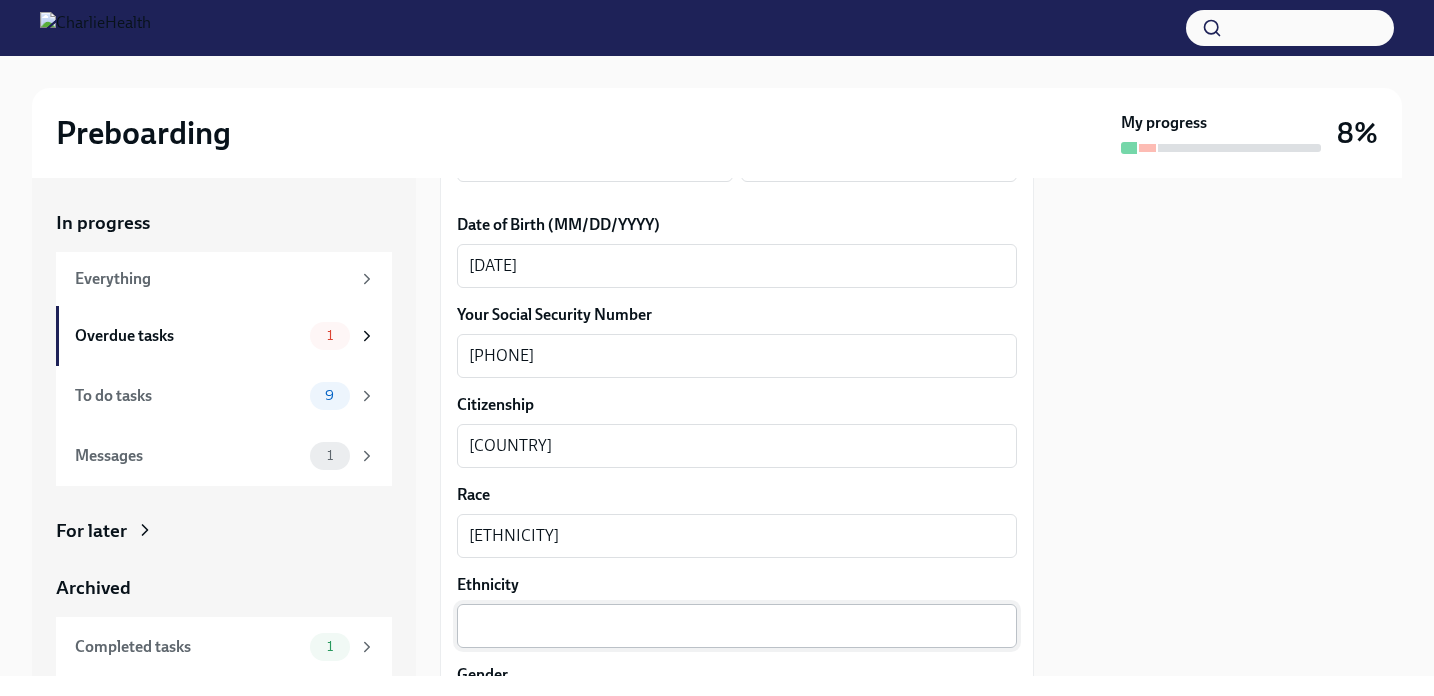 click on "[ETHNICITY] x ​" at bounding box center (737, 611) 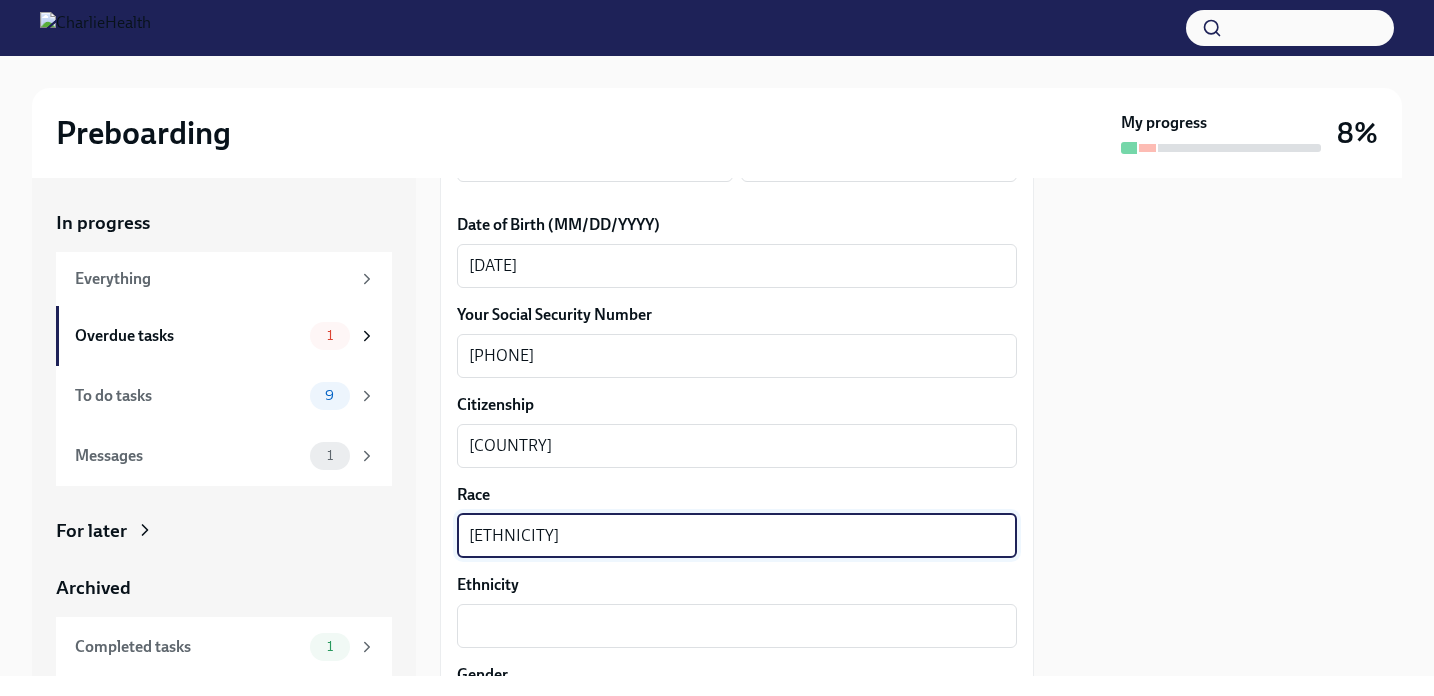 click on "[ETHNICITY]" at bounding box center [737, 536] 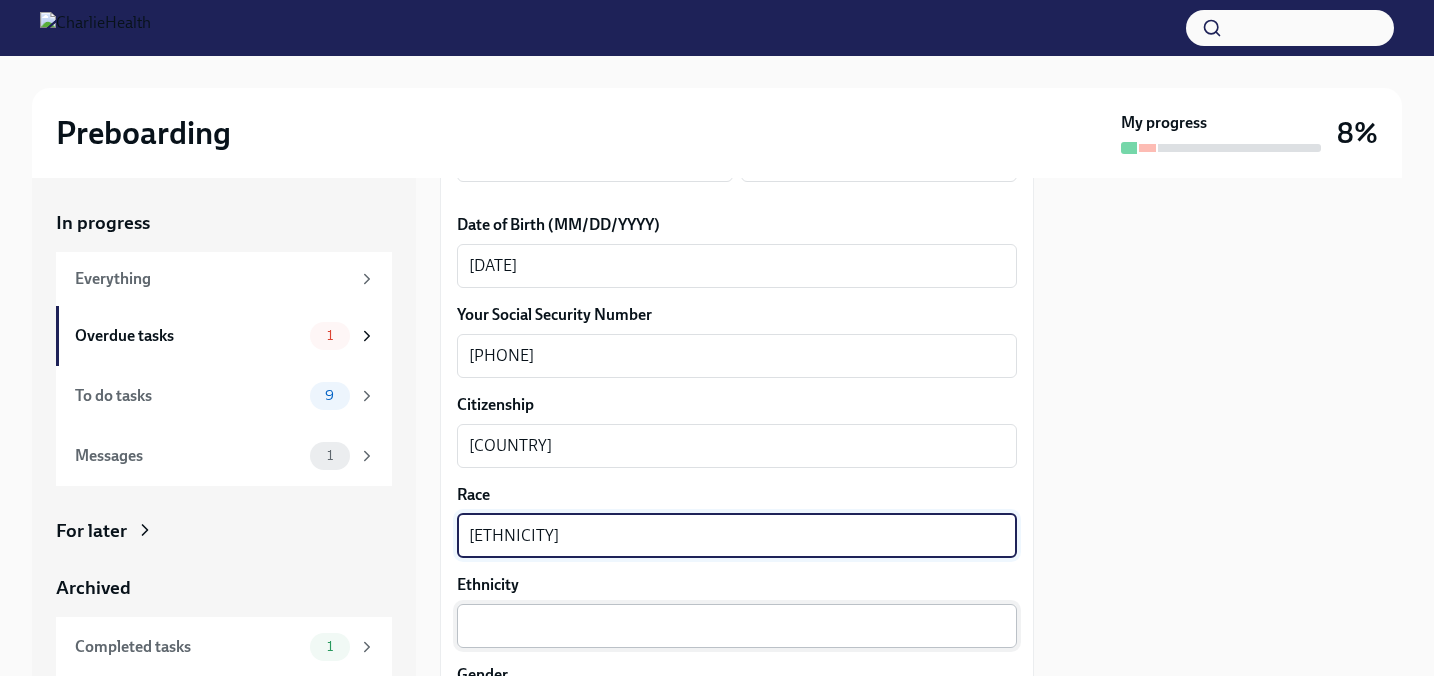 click on "Ethnicity" at bounding box center [737, 626] 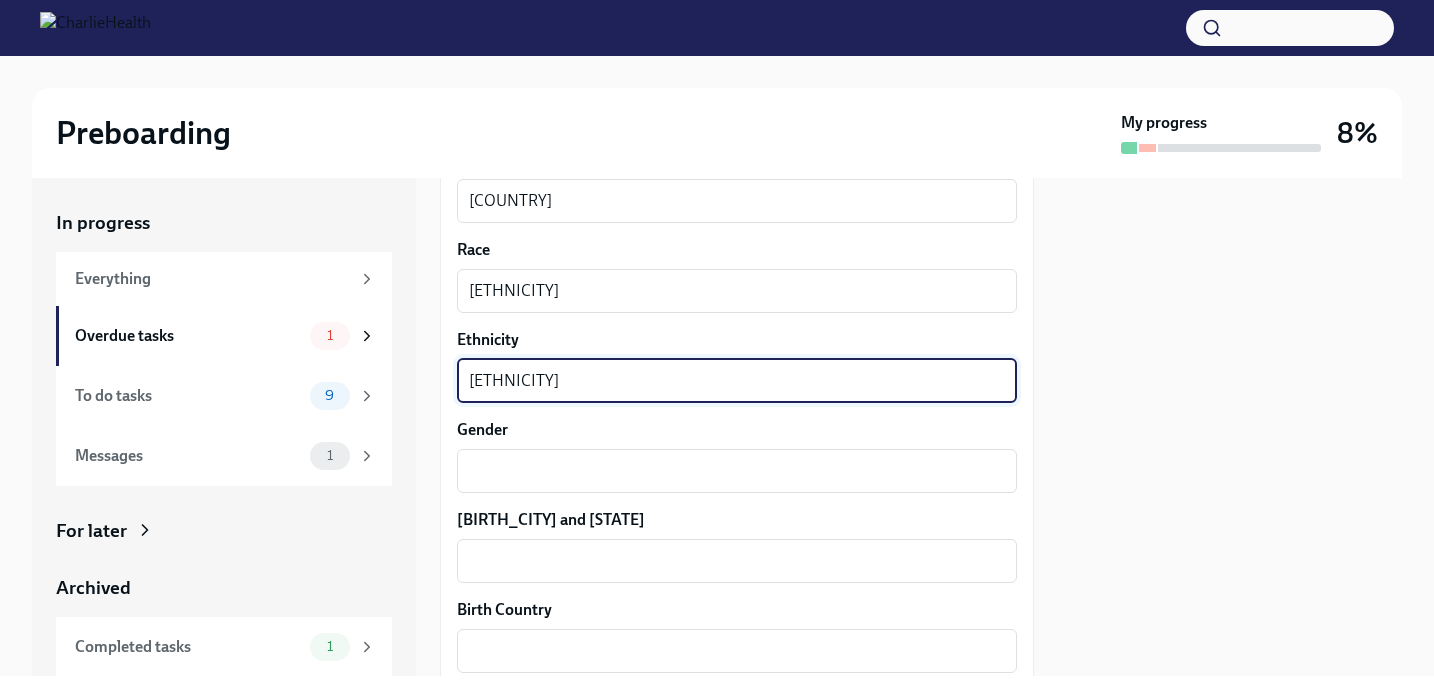 scroll, scrollTop: 1223, scrollLeft: 0, axis: vertical 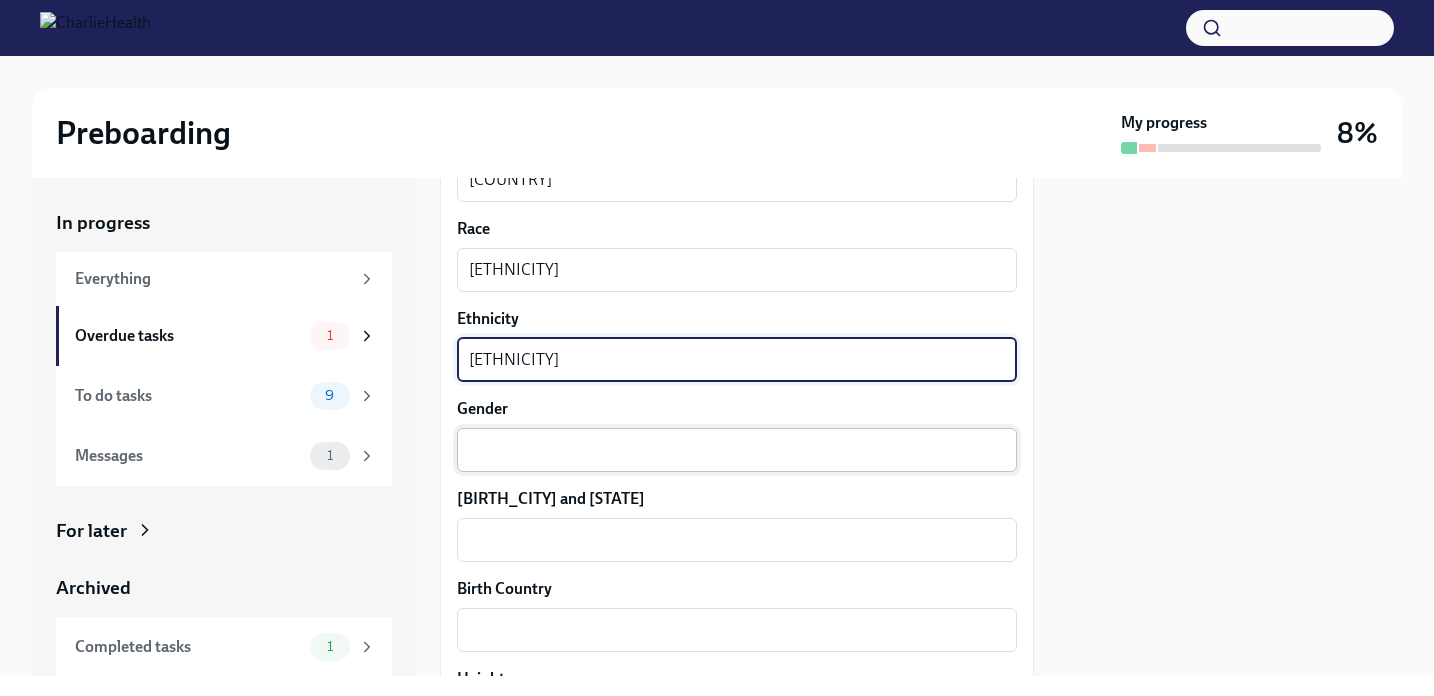 type on "[ETHNICITY]" 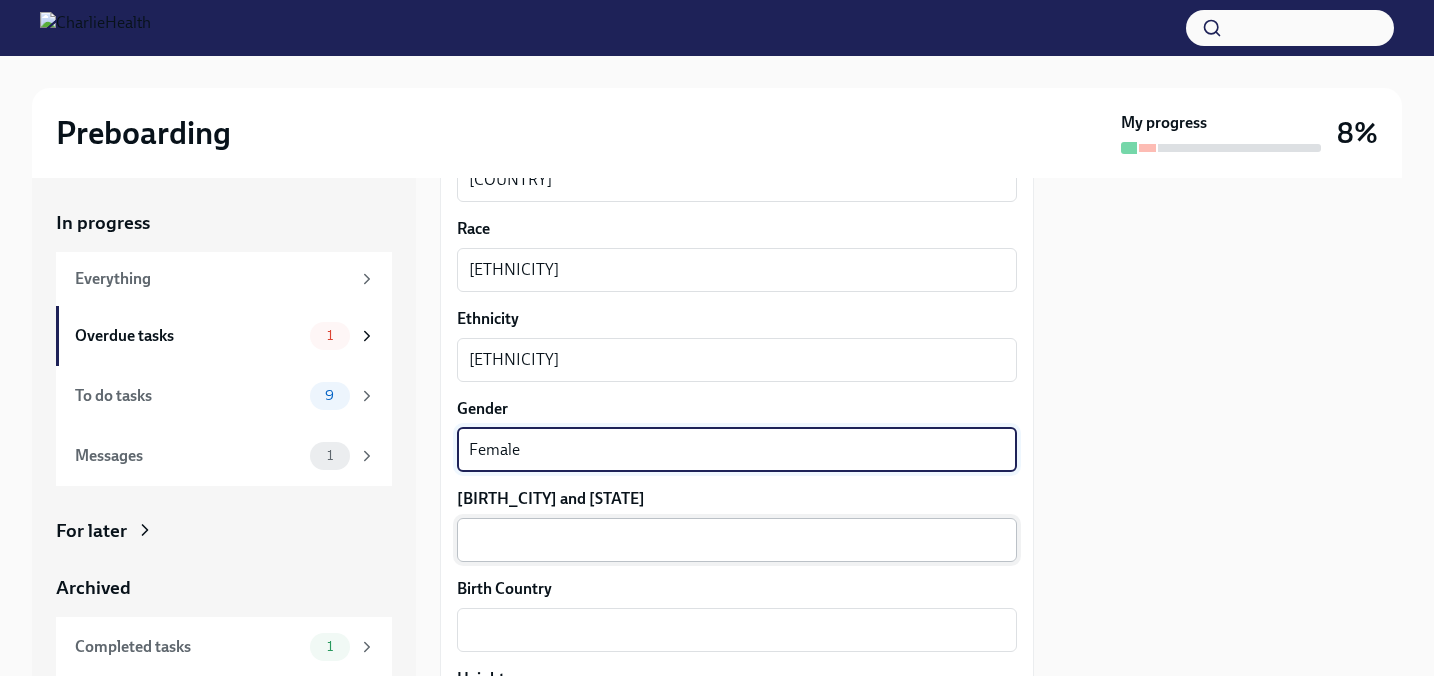 type on "Female" 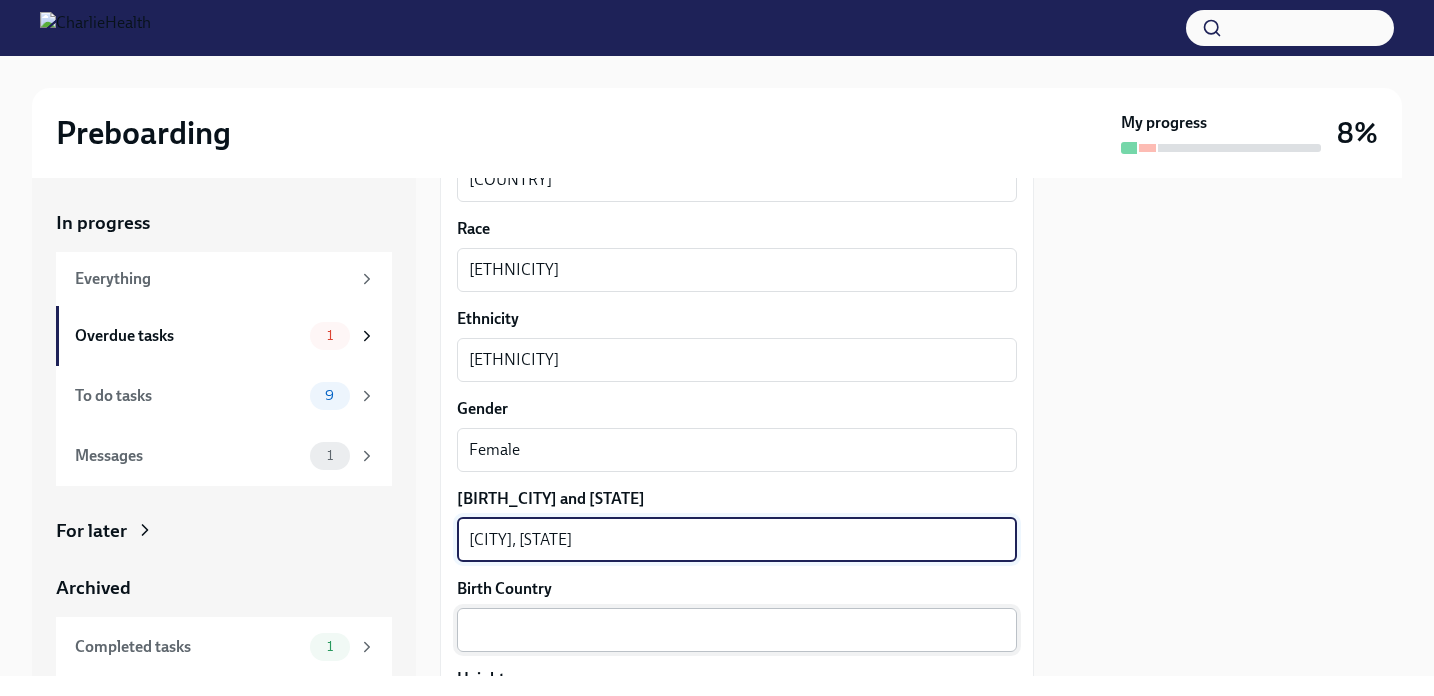 type on "[CITY], [STATE]" 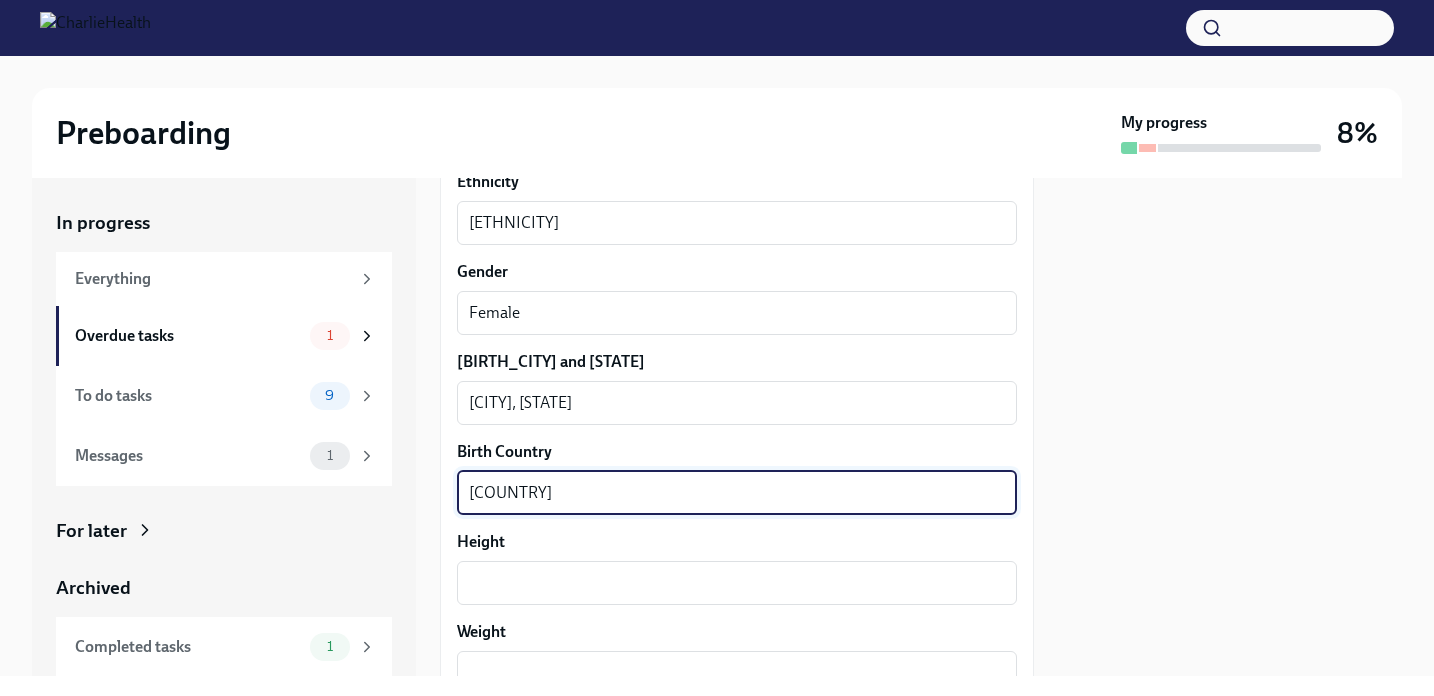 scroll, scrollTop: 1507, scrollLeft: 0, axis: vertical 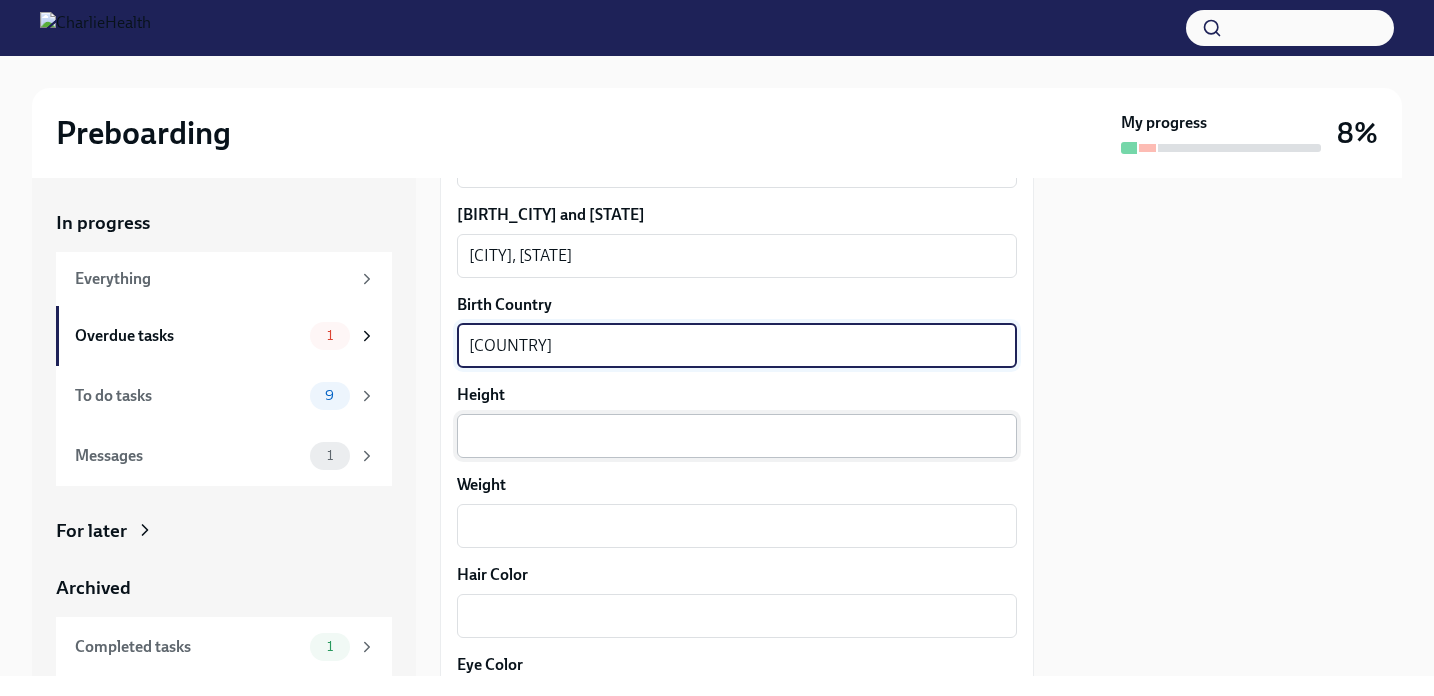 type on "[COUNTRY]" 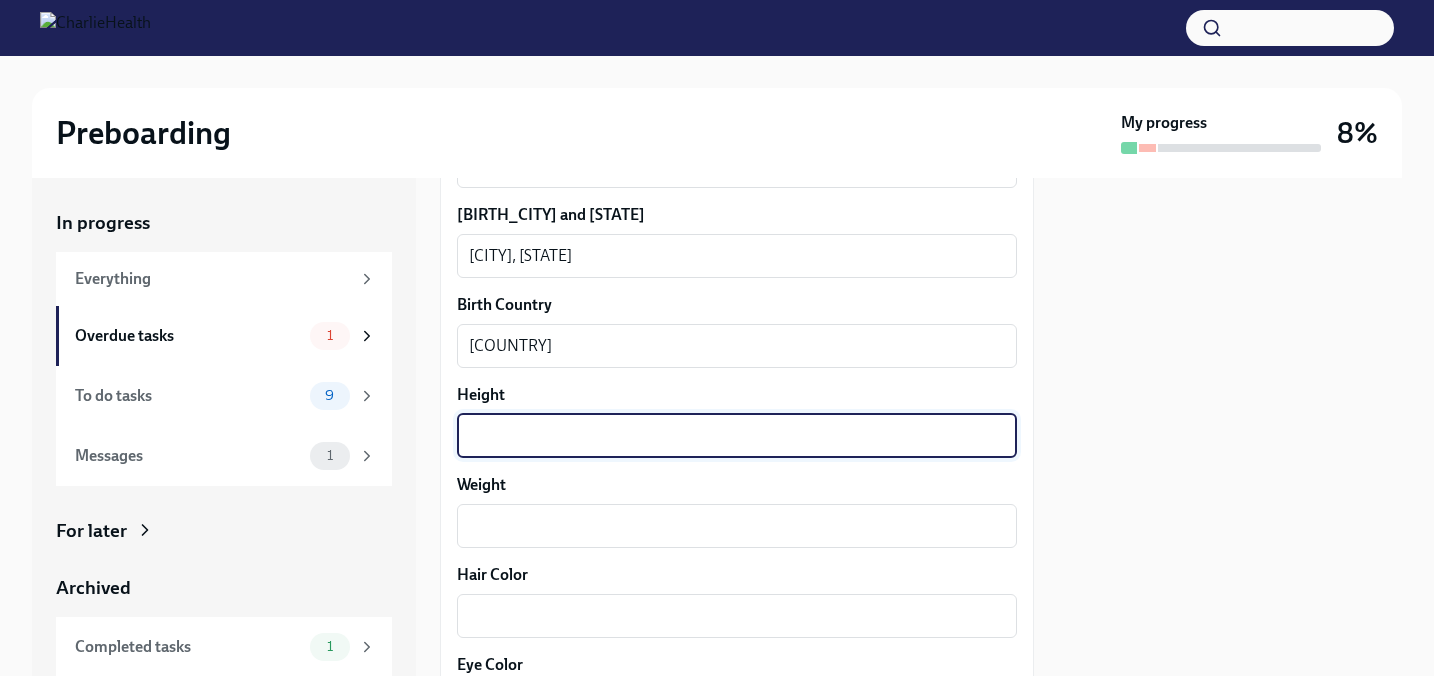 click on "Height" at bounding box center (737, 436) 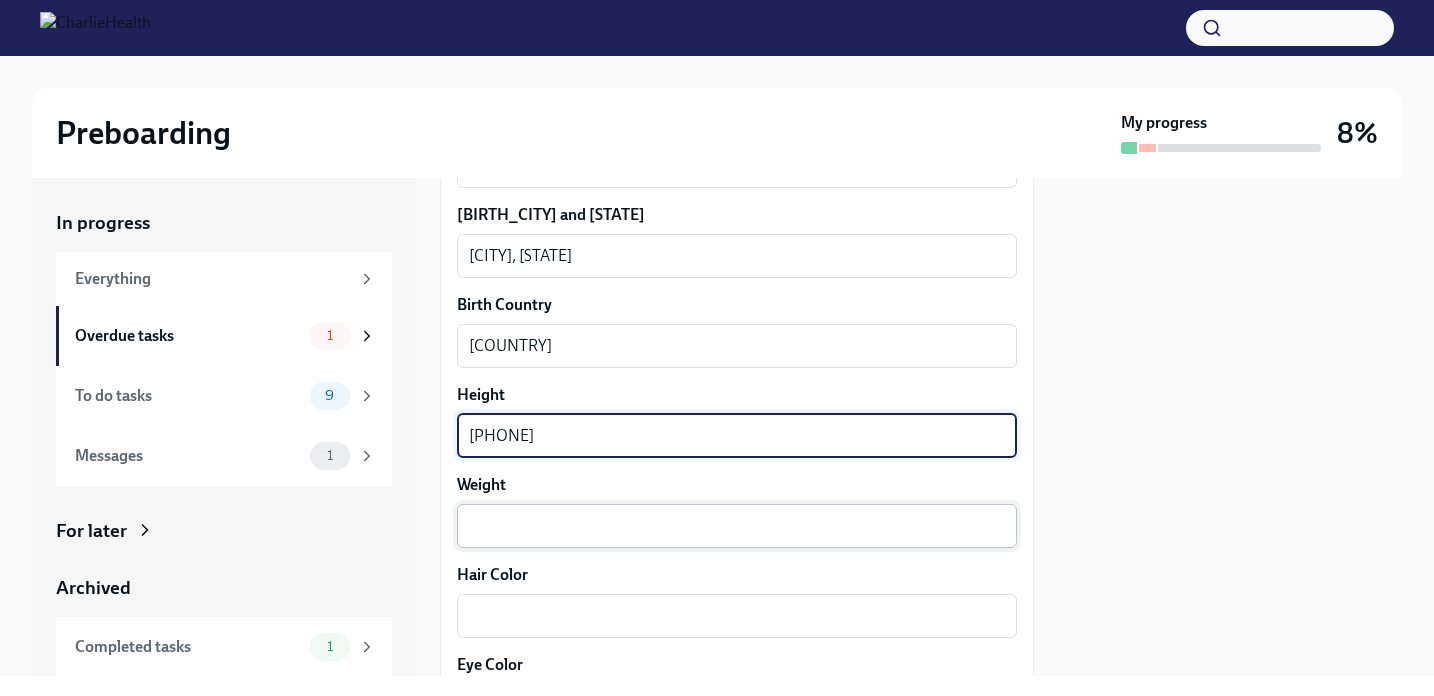 type on "[PHONE]" 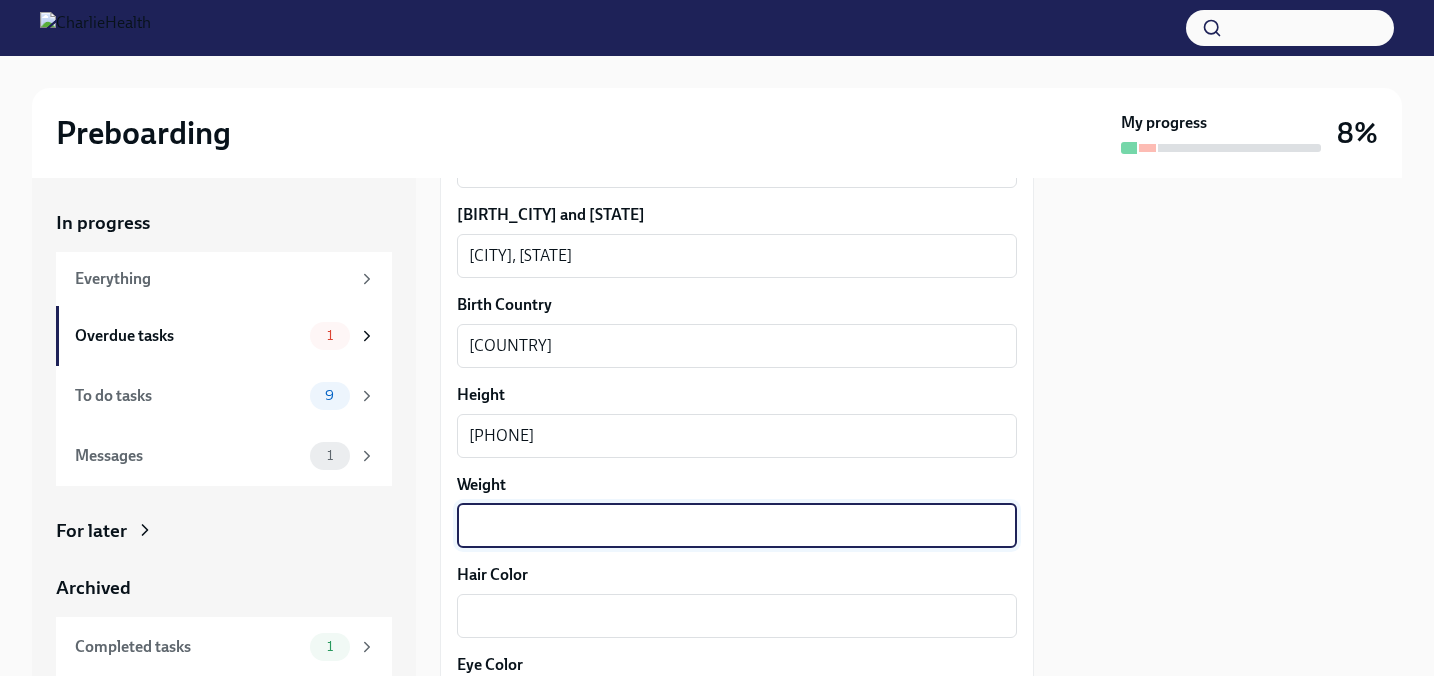 click on "Weight" at bounding box center [737, 526] 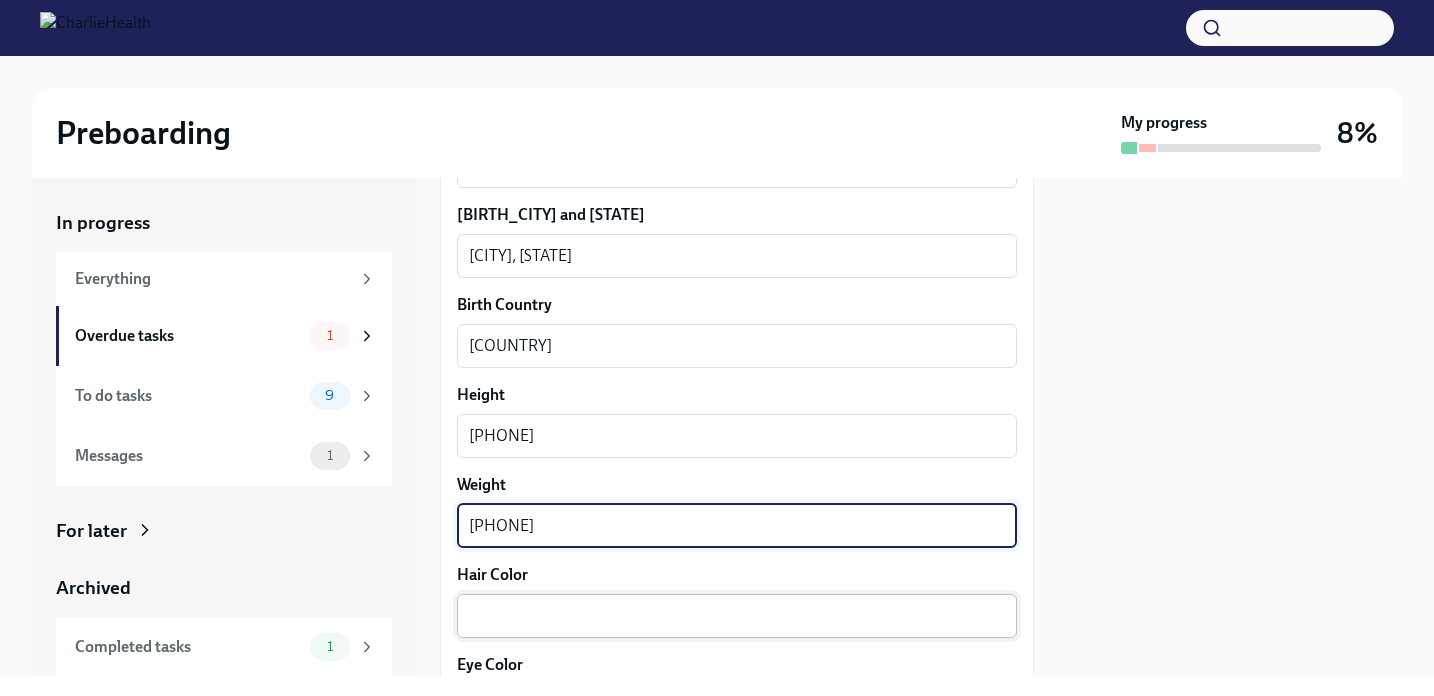 type on "[PHONE]" 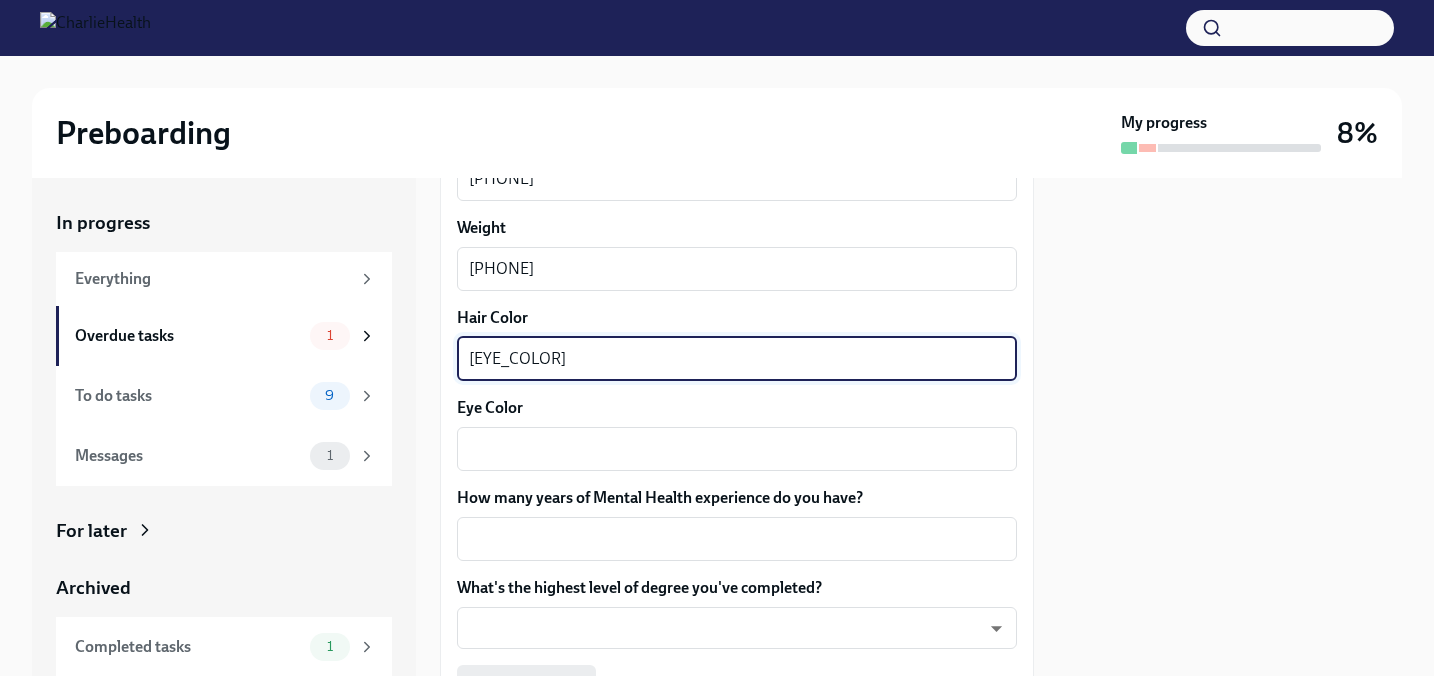 scroll, scrollTop: 1797, scrollLeft: 0, axis: vertical 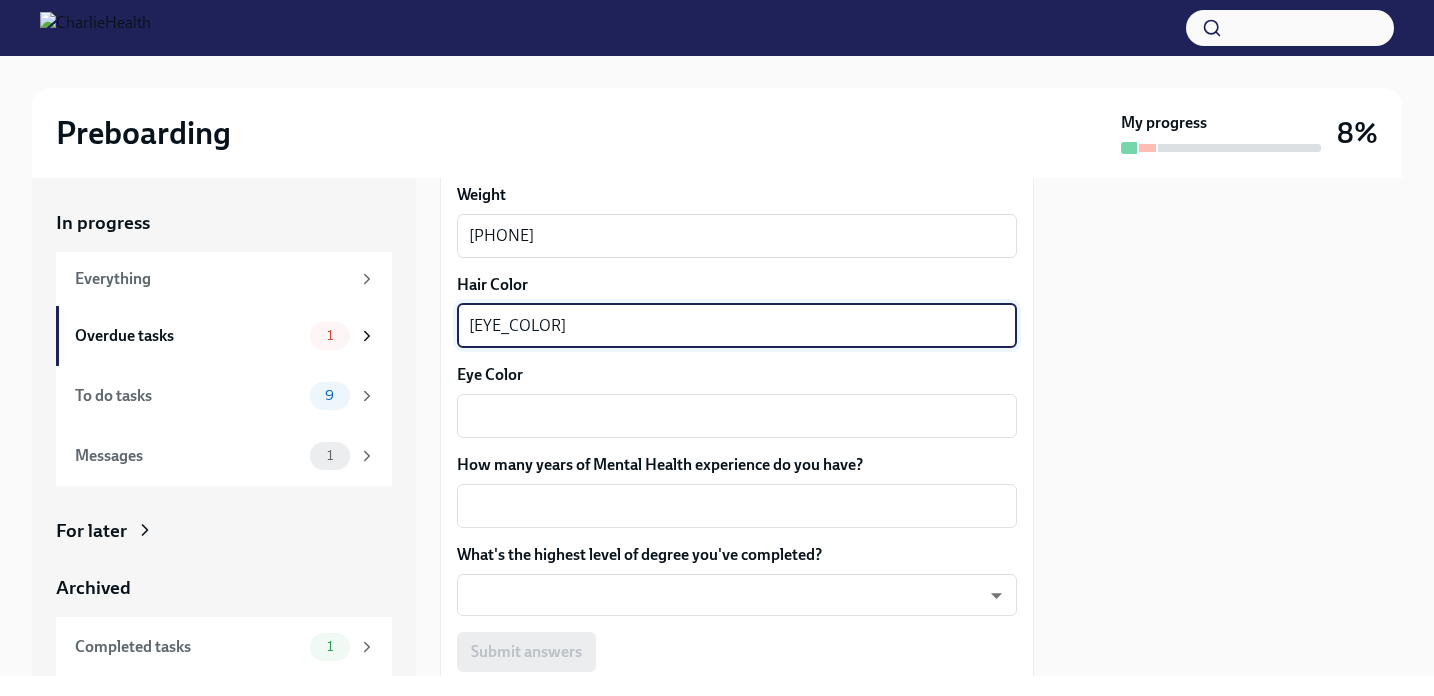 type on "[EYE_COLOR]" 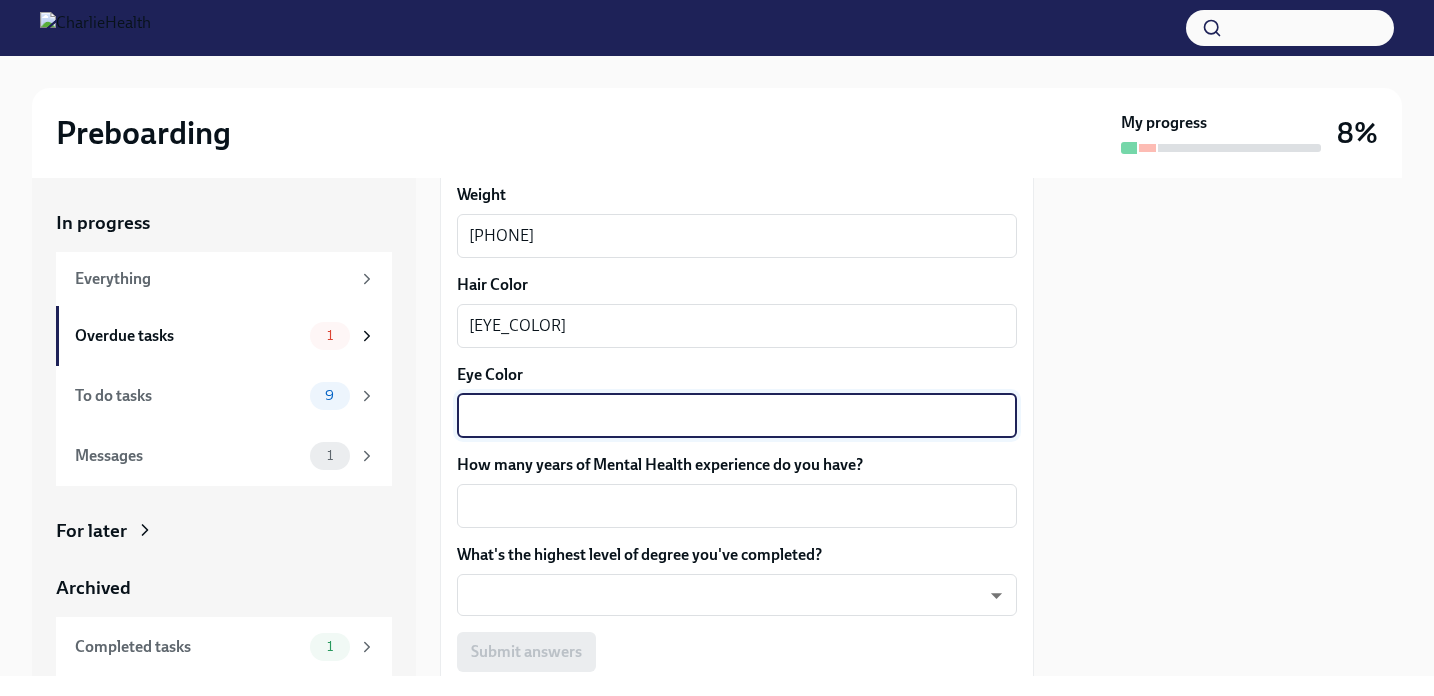 click on "Eye Color" at bounding box center (737, 416) 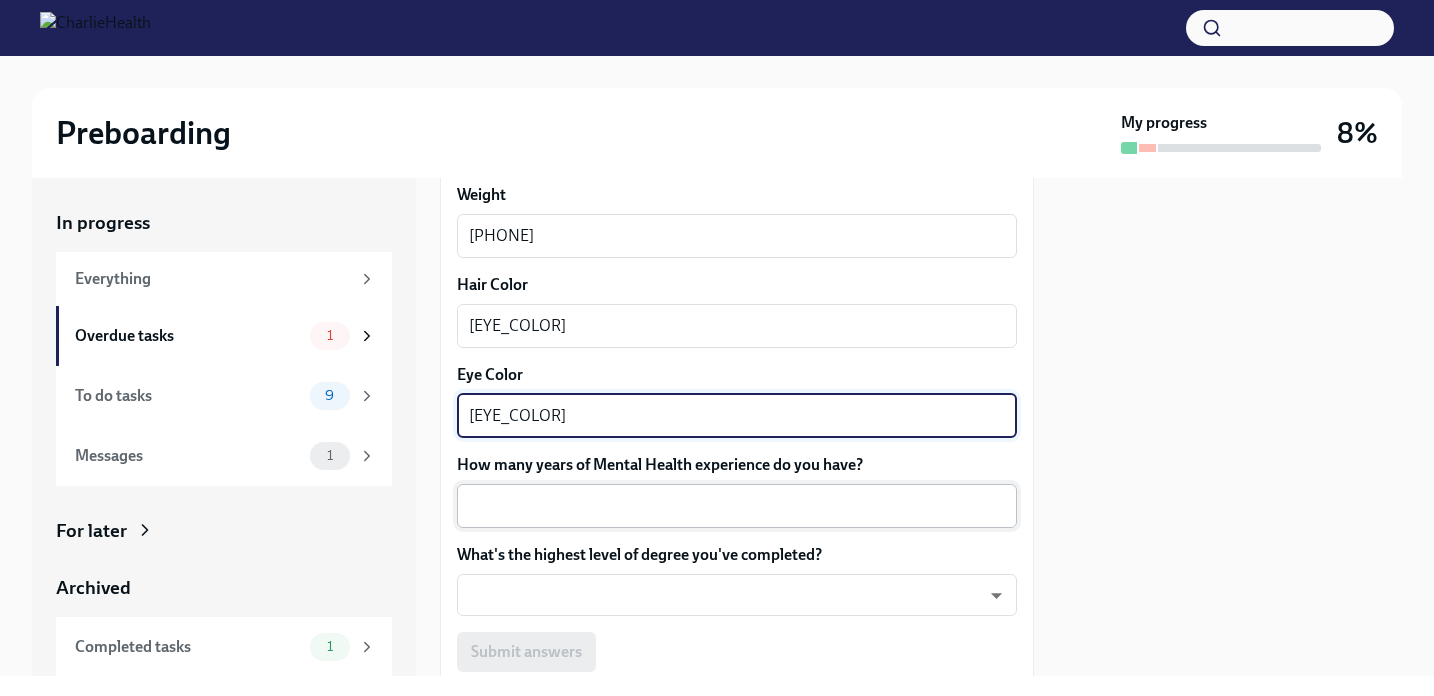 type on "[EYE_COLOR]" 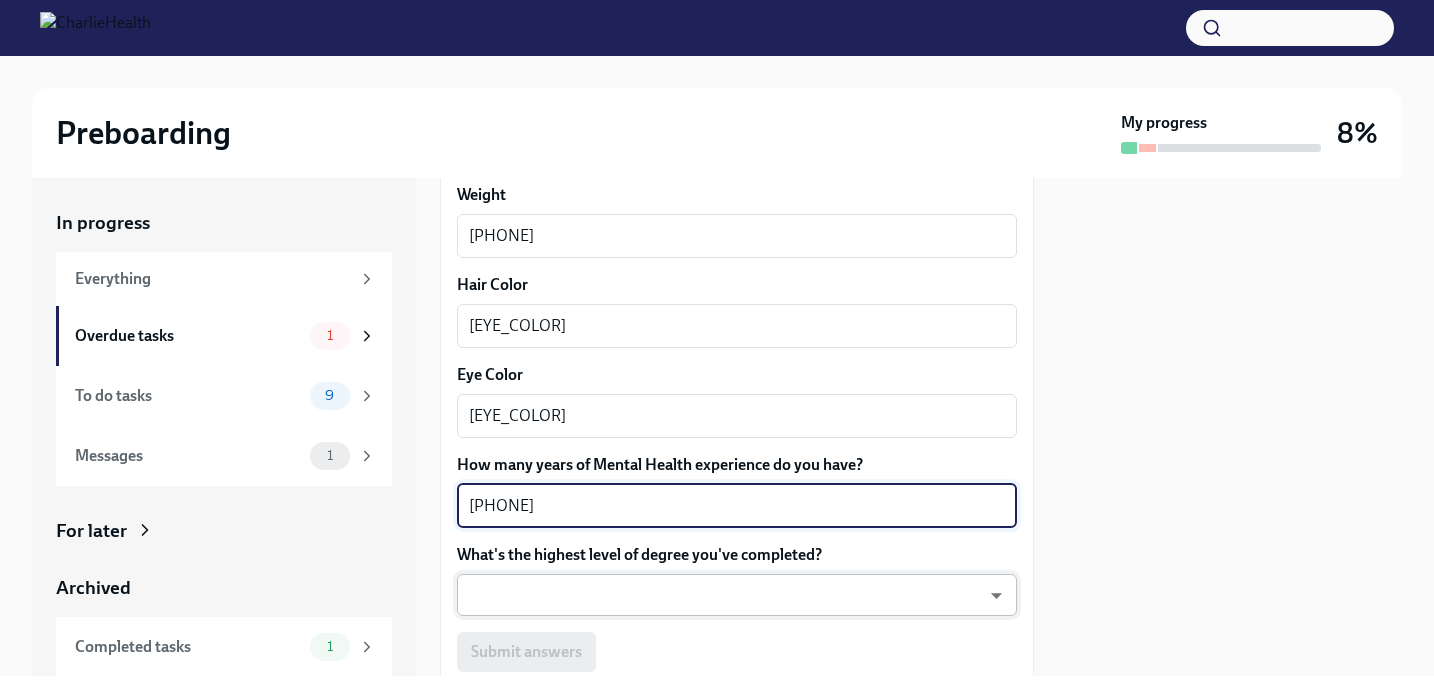 type on "[PHONE]" 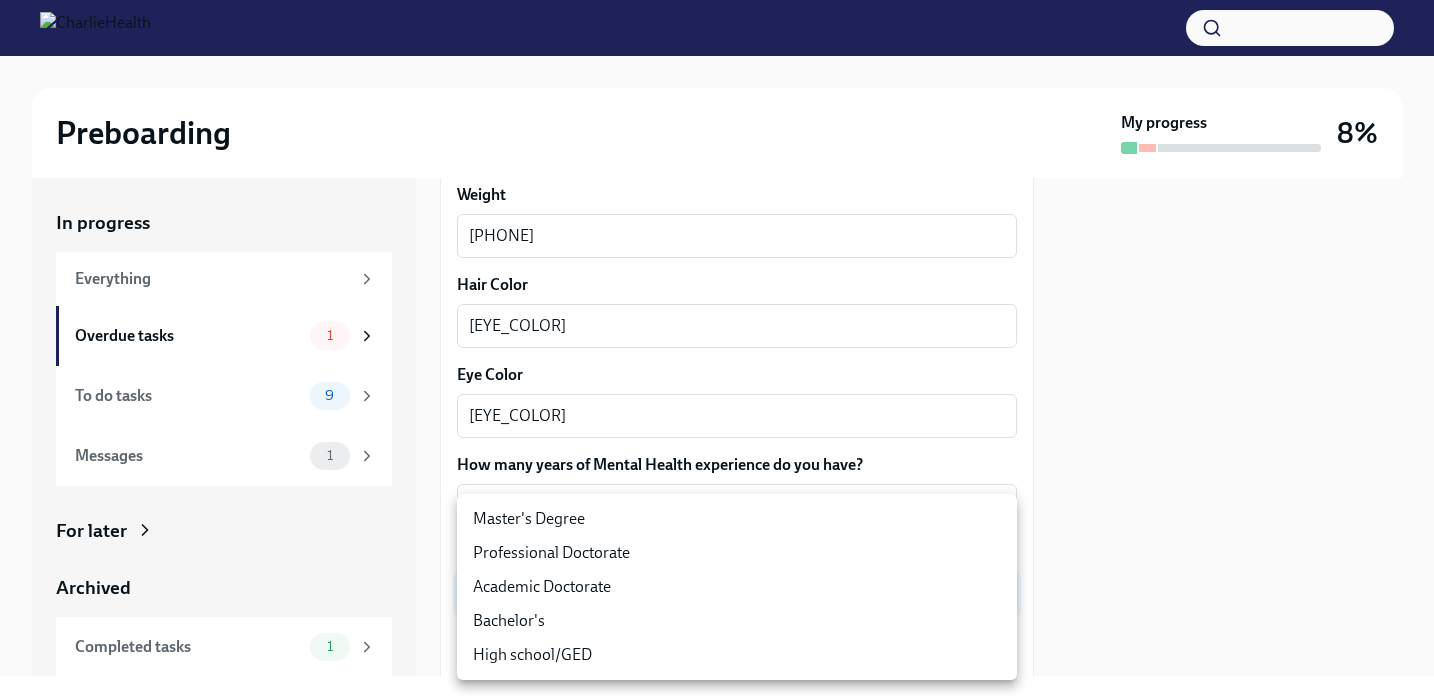 click on "Master's Degree" at bounding box center (737, 519) 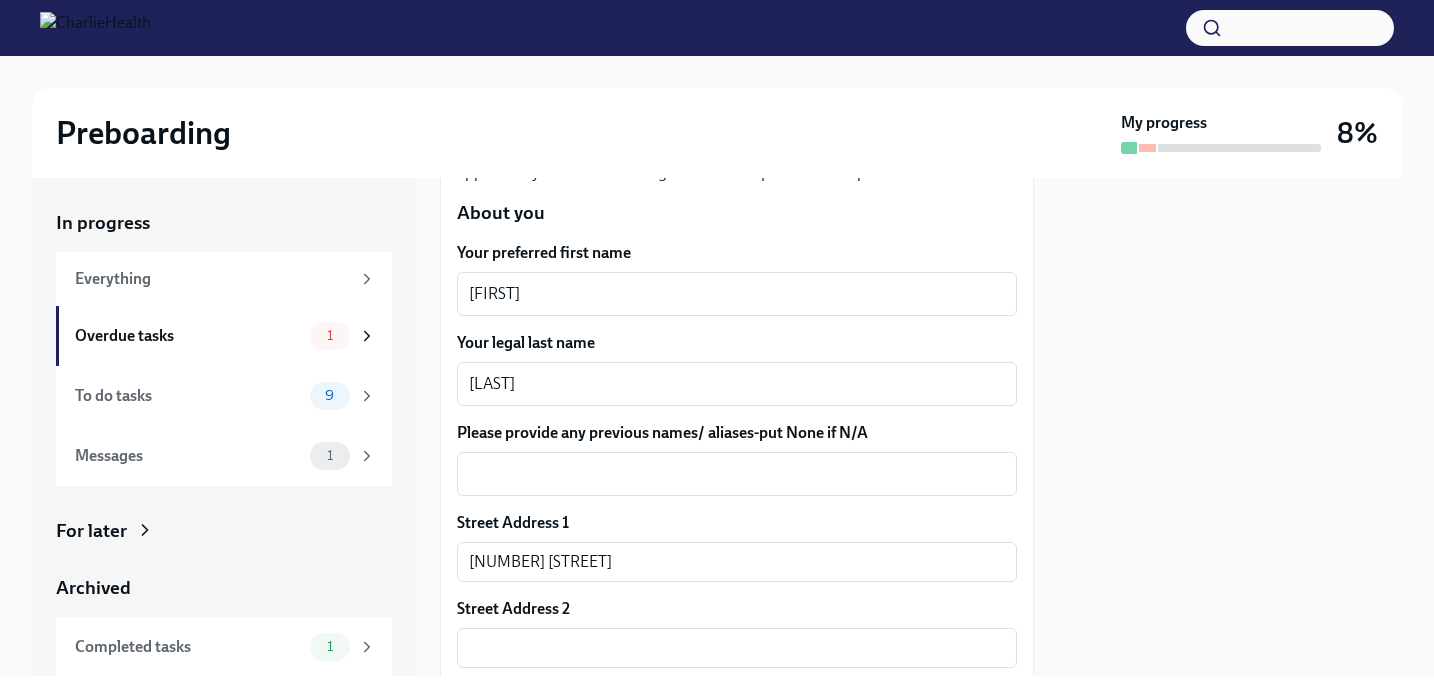scroll, scrollTop: 332, scrollLeft: 0, axis: vertical 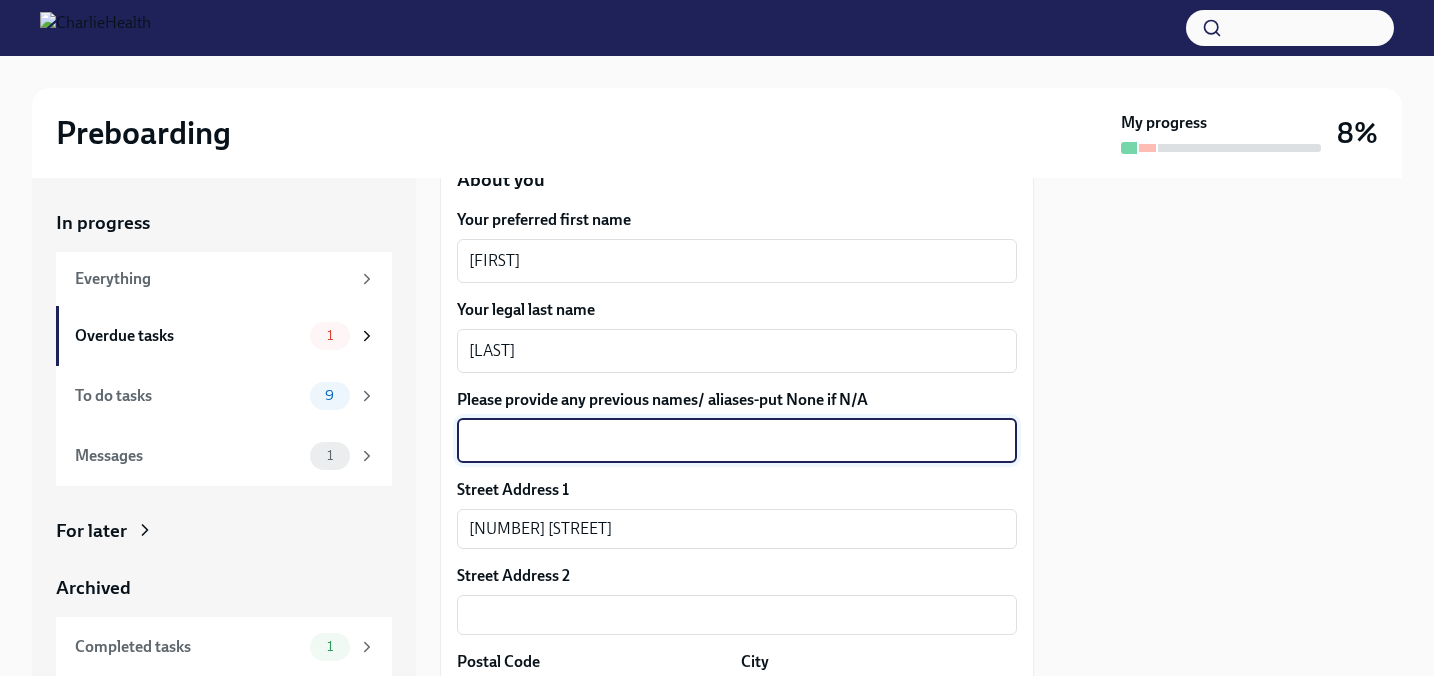 click on "Please provide any previous names/ aliases-put None if N/A" at bounding box center [737, 441] 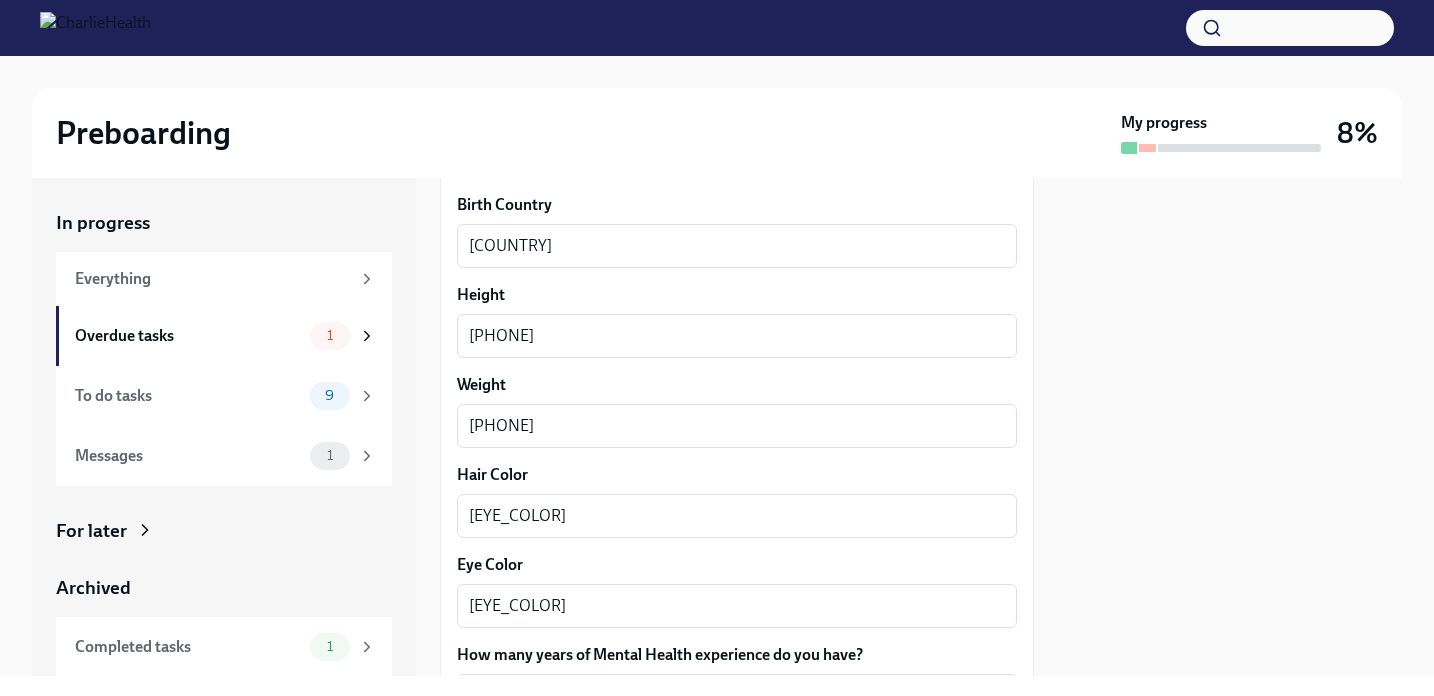scroll, scrollTop: 1955, scrollLeft: 0, axis: vertical 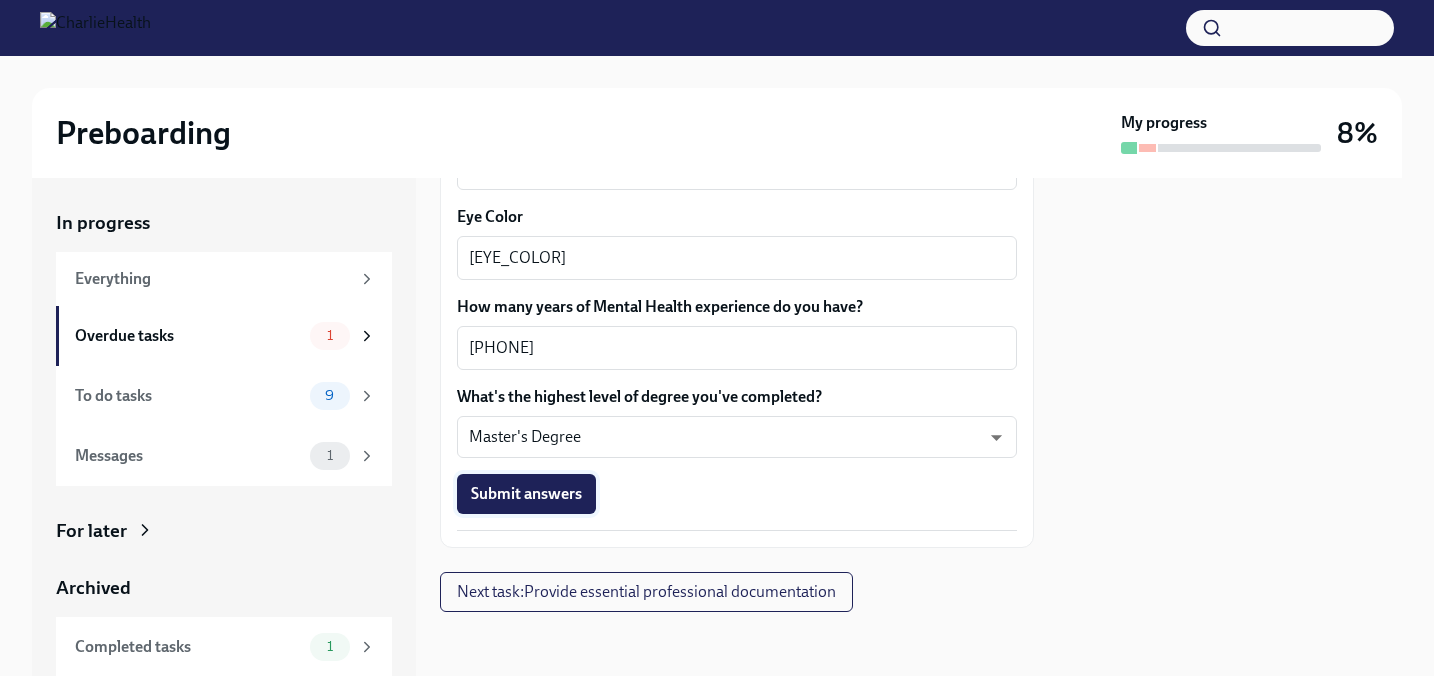 type on "N/A" 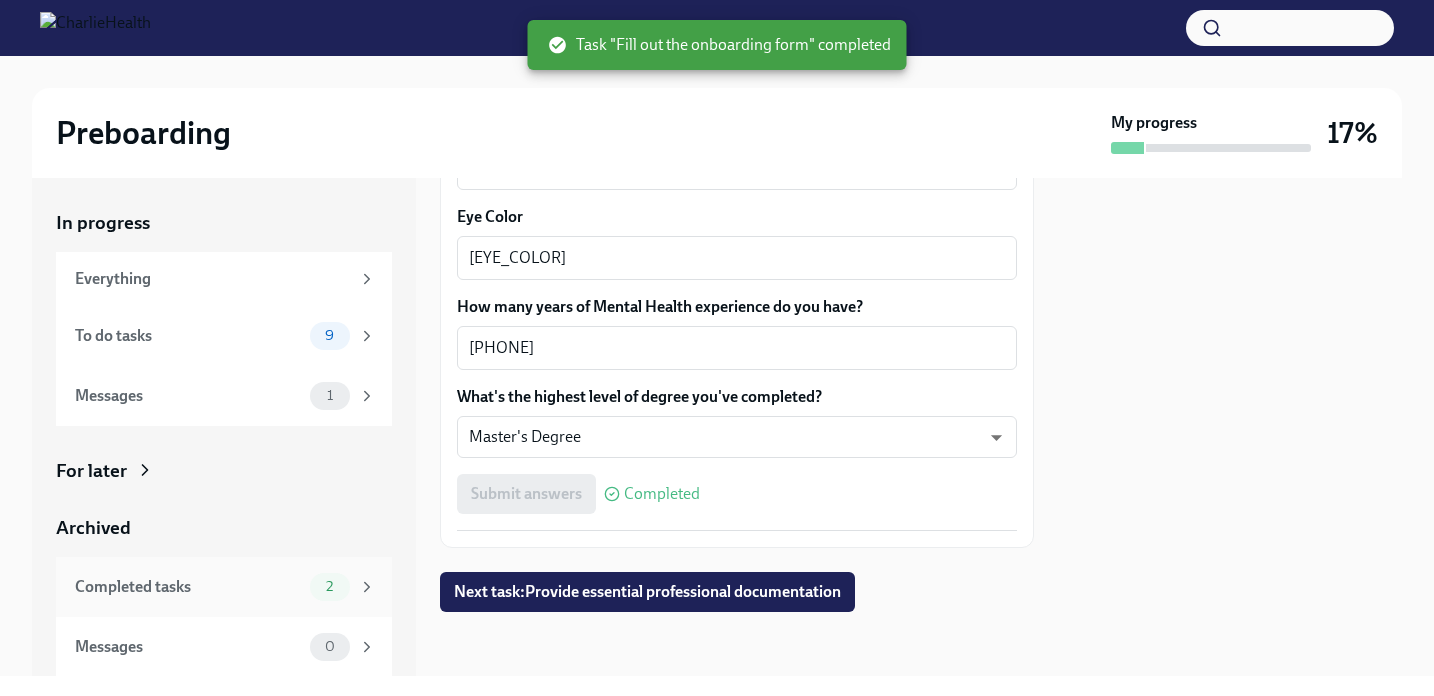 scroll, scrollTop: 1, scrollLeft: 0, axis: vertical 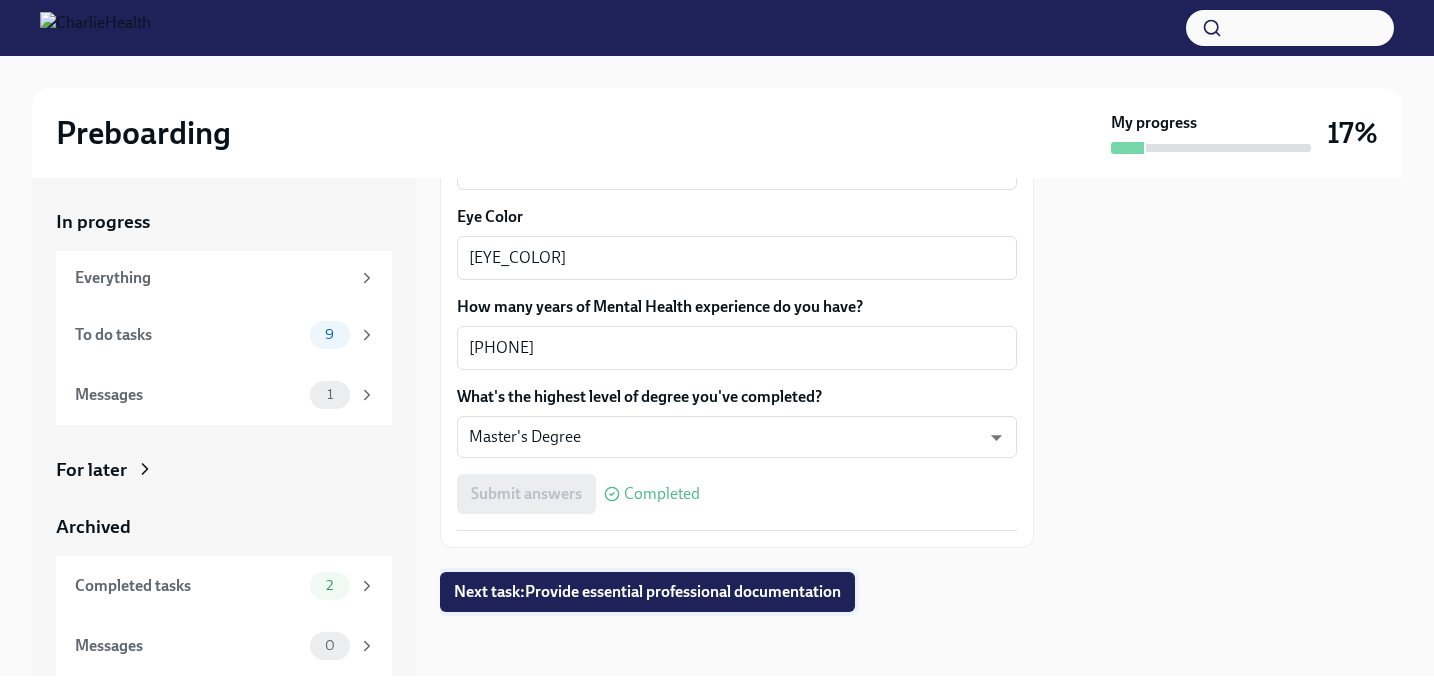 click on "Next task :  Provide essential professional documentation" at bounding box center [647, 592] 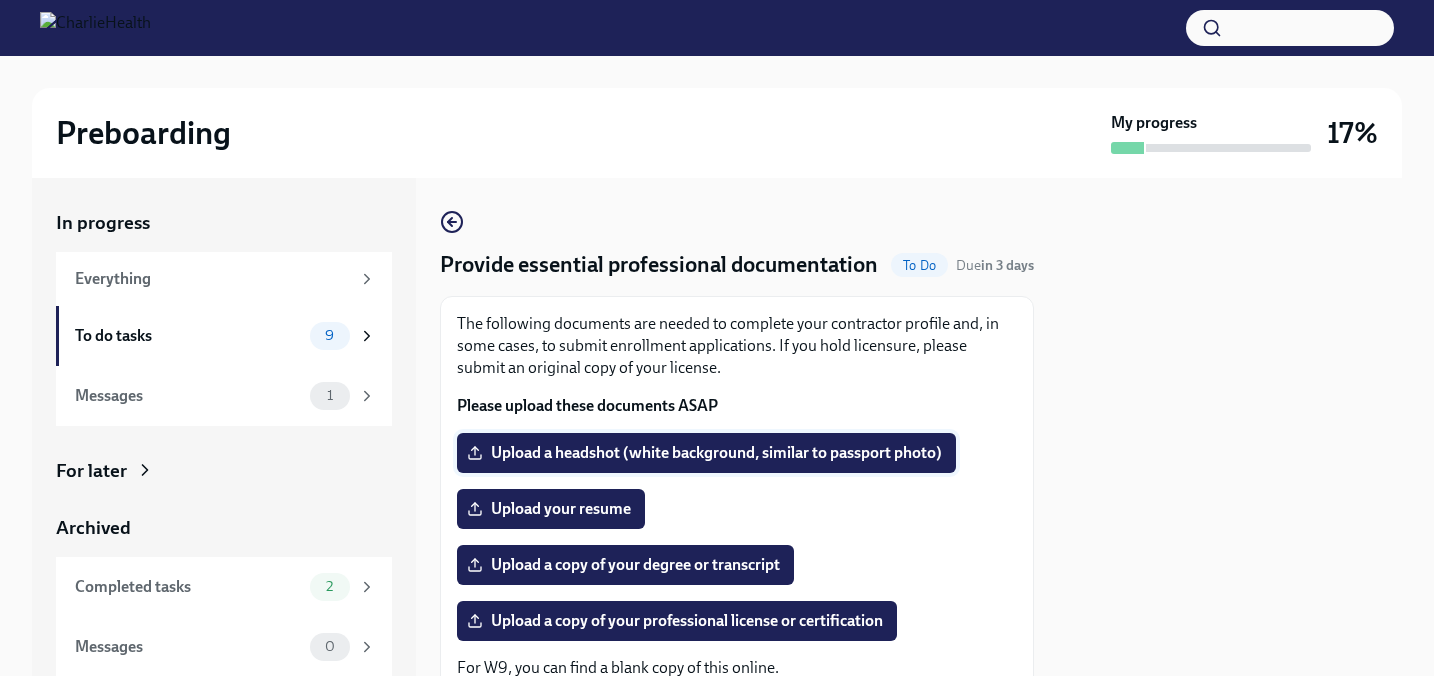 click on "Upload a headshot (white background, similar to passport photo)" at bounding box center [706, 453] 